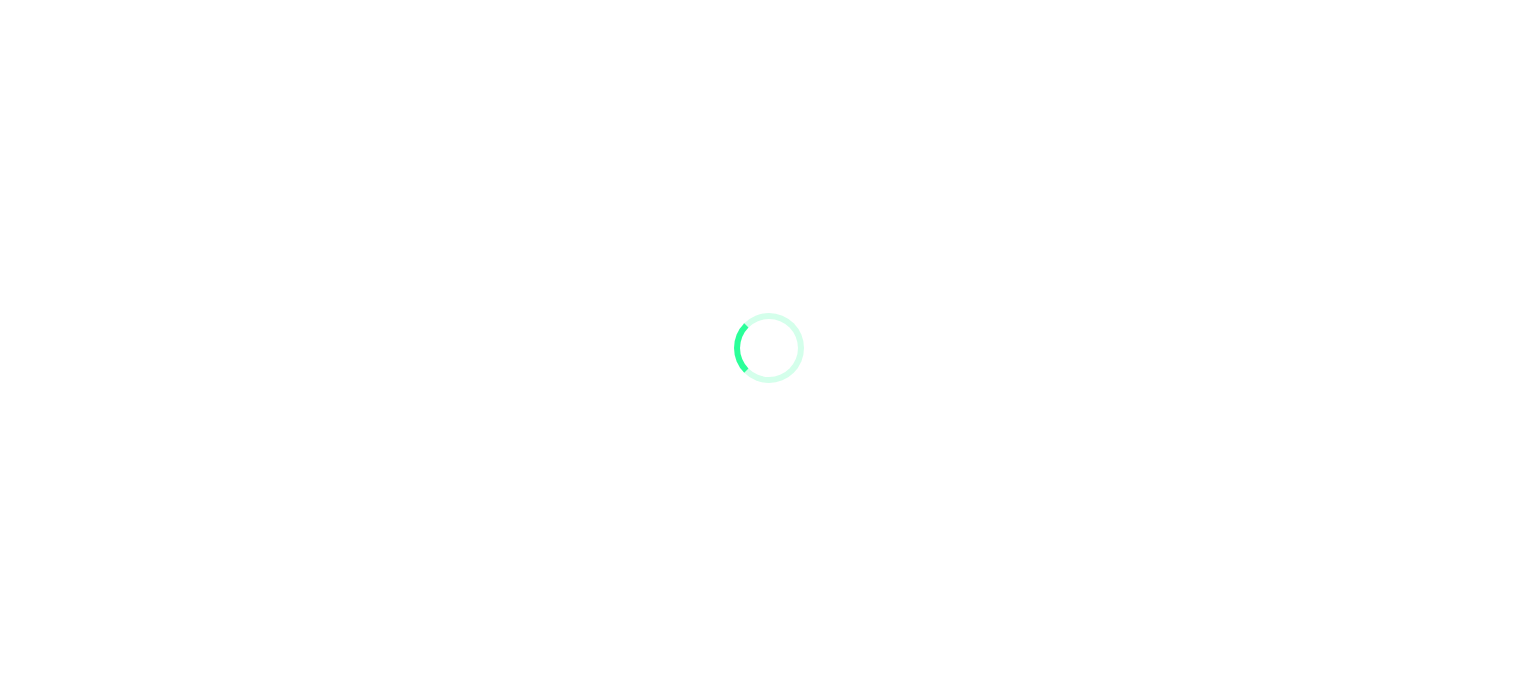 scroll, scrollTop: 0, scrollLeft: 0, axis: both 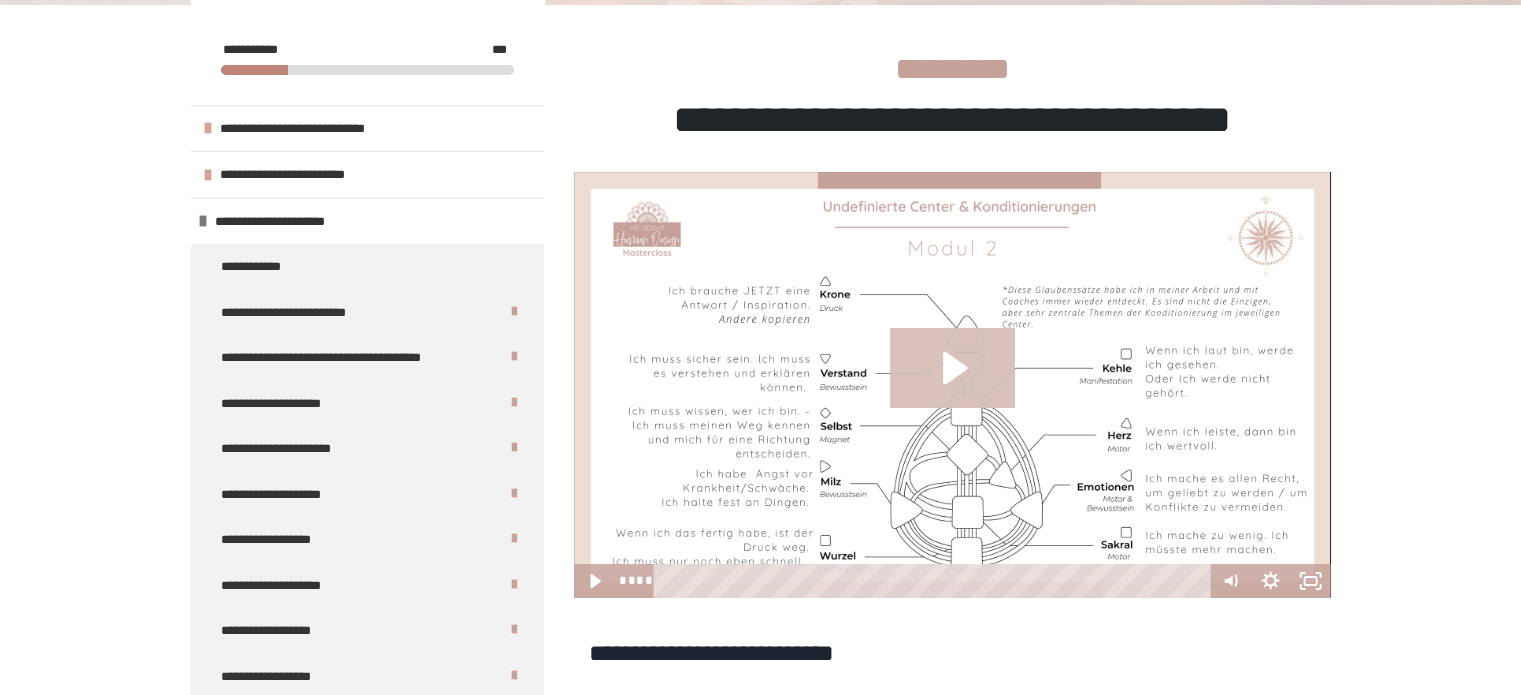 click 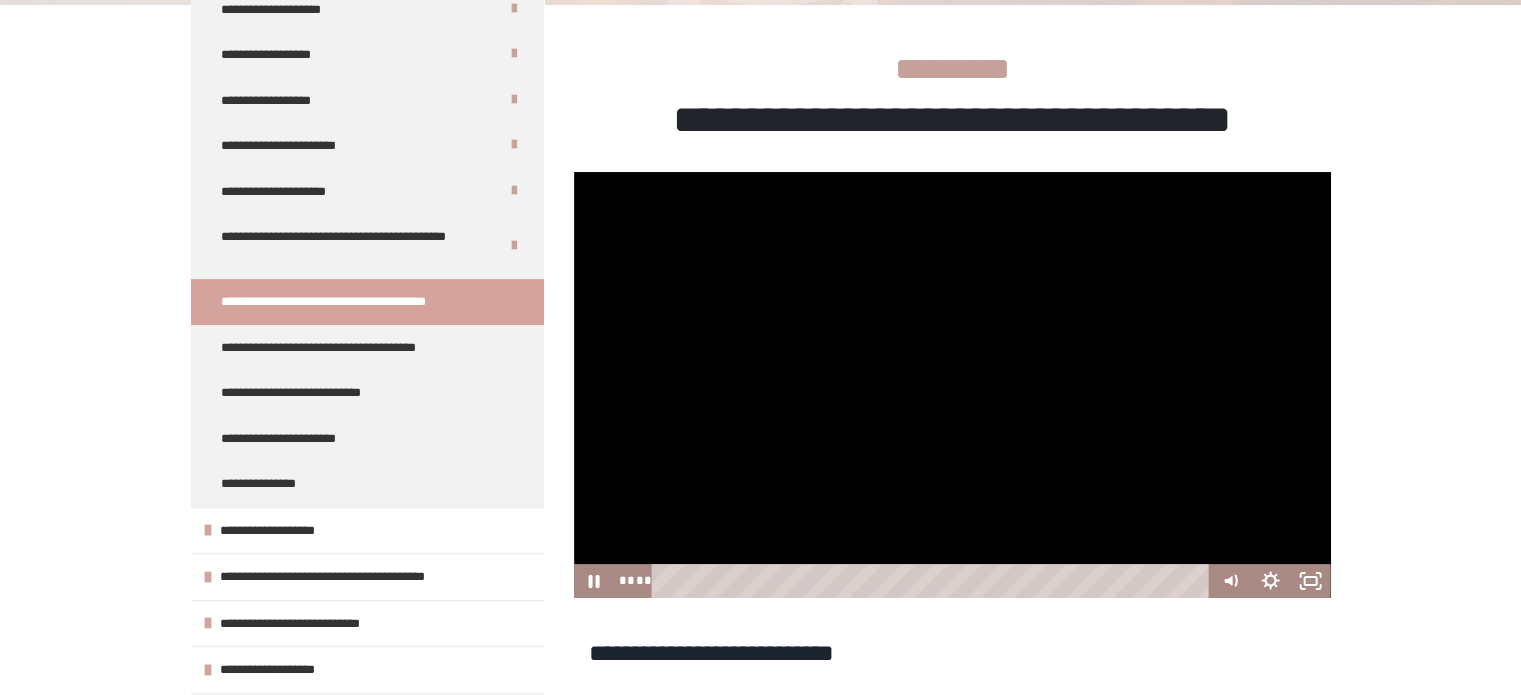 scroll, scrollTop: 590, scrollLeft: 0, axis: vertical 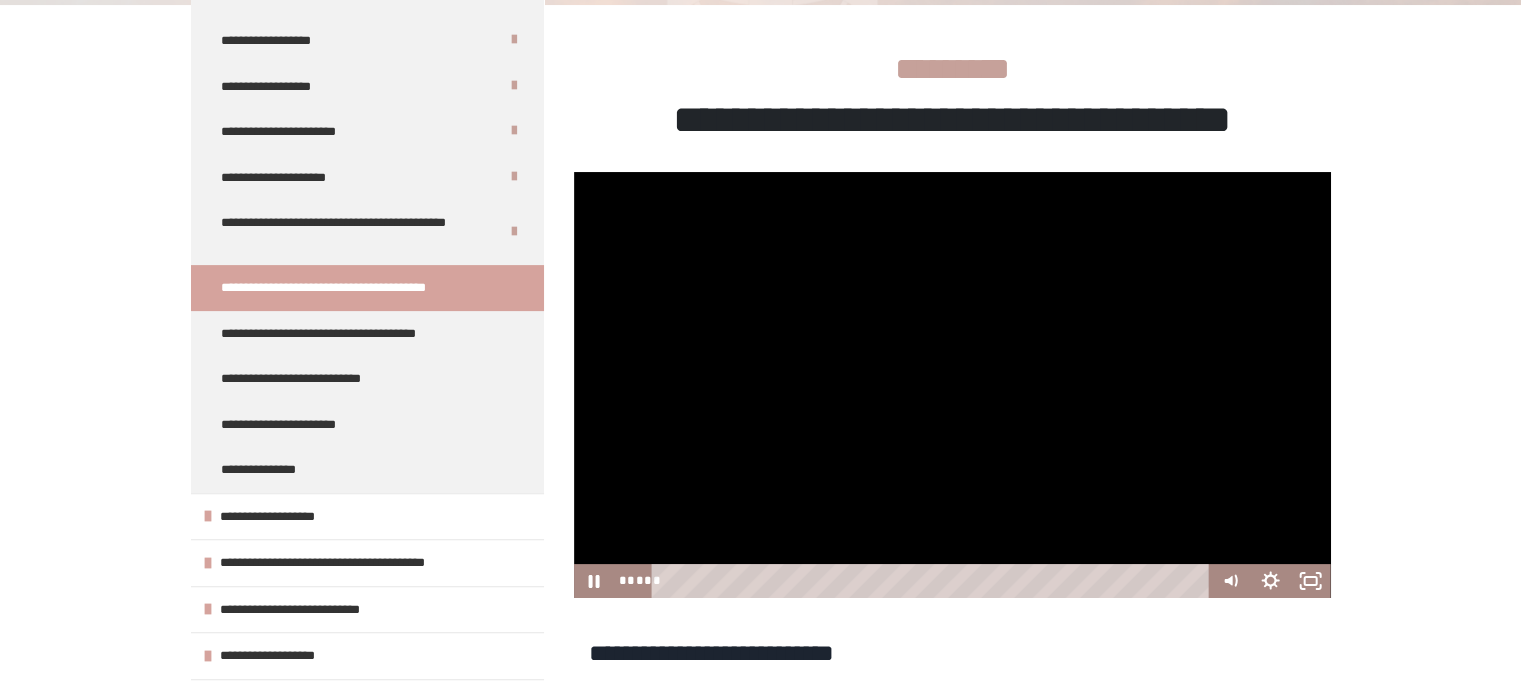 click at bounding box center [933, 581] 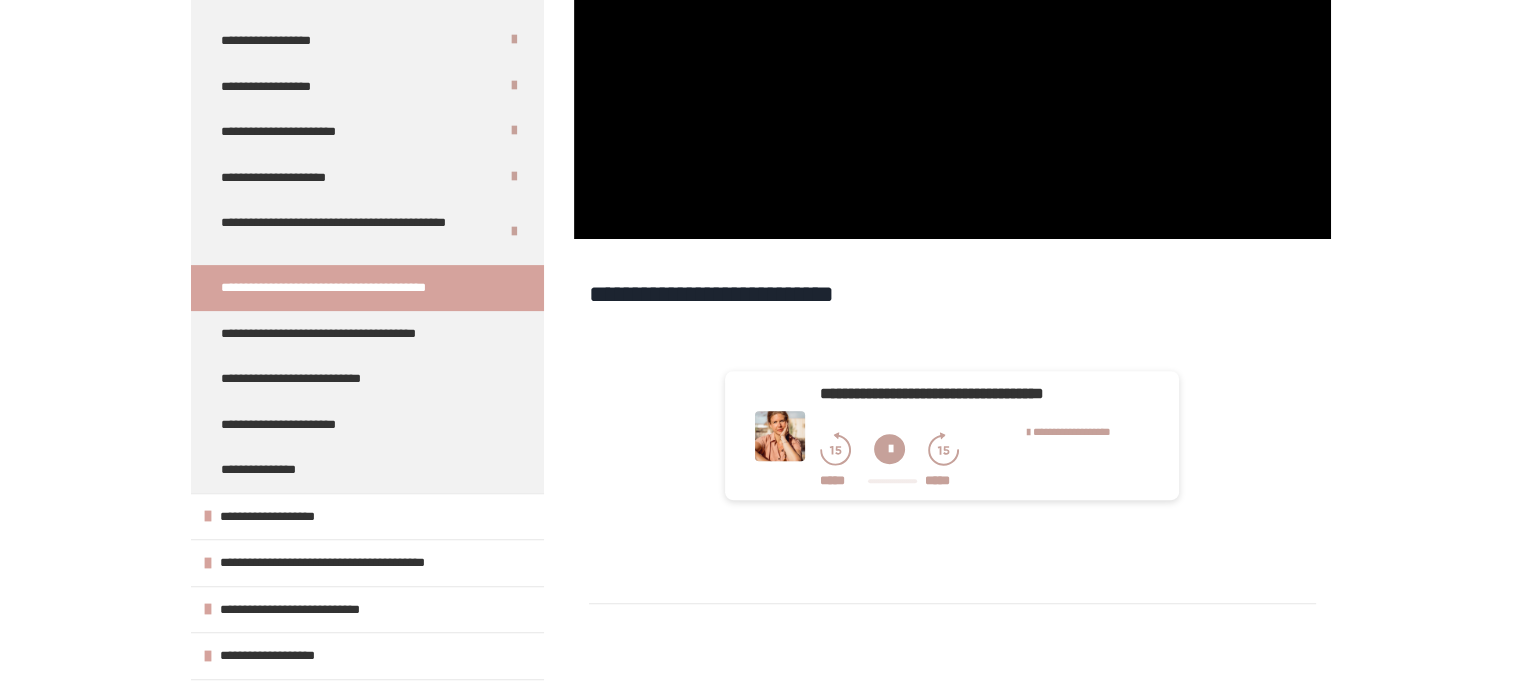 scroll, scrollTop: 780, scrollLeft: 0, axis: vertical 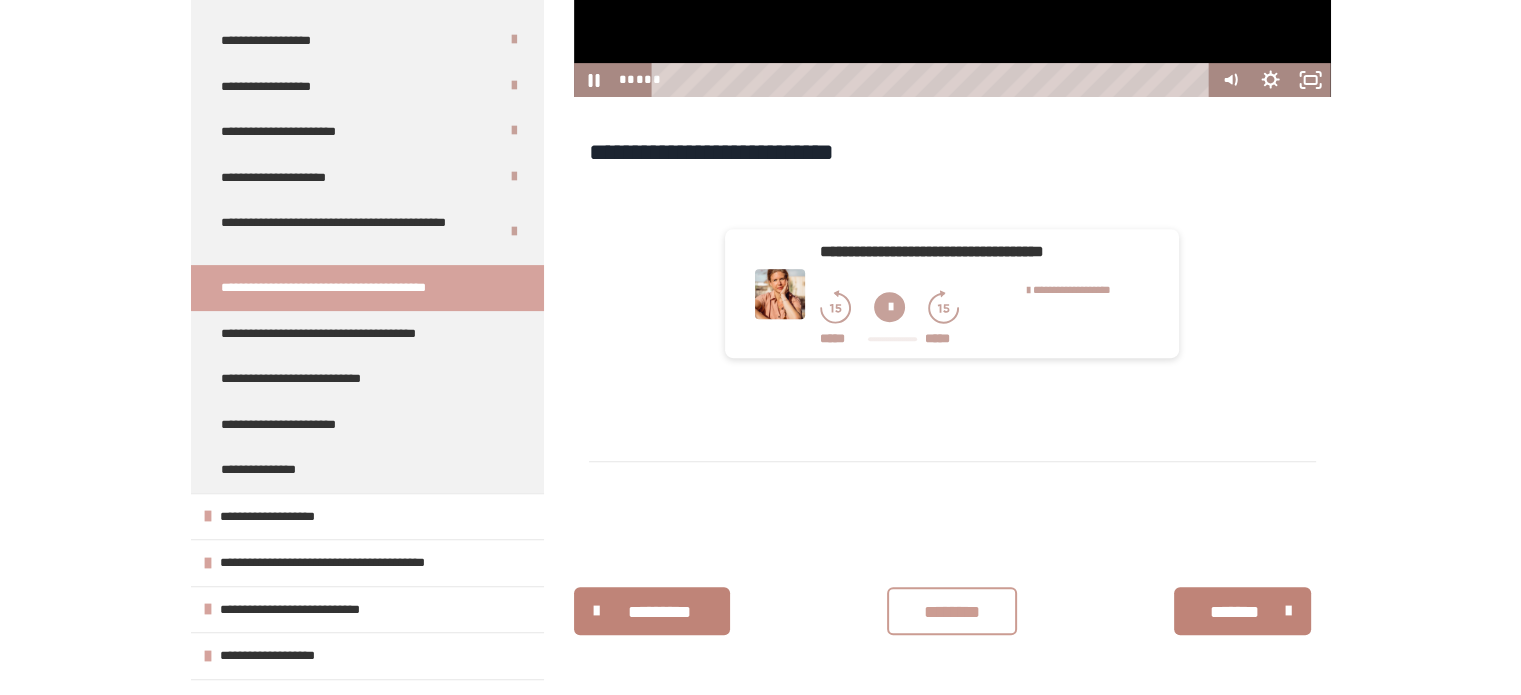 click on "********" at bounding box center [952, 612] 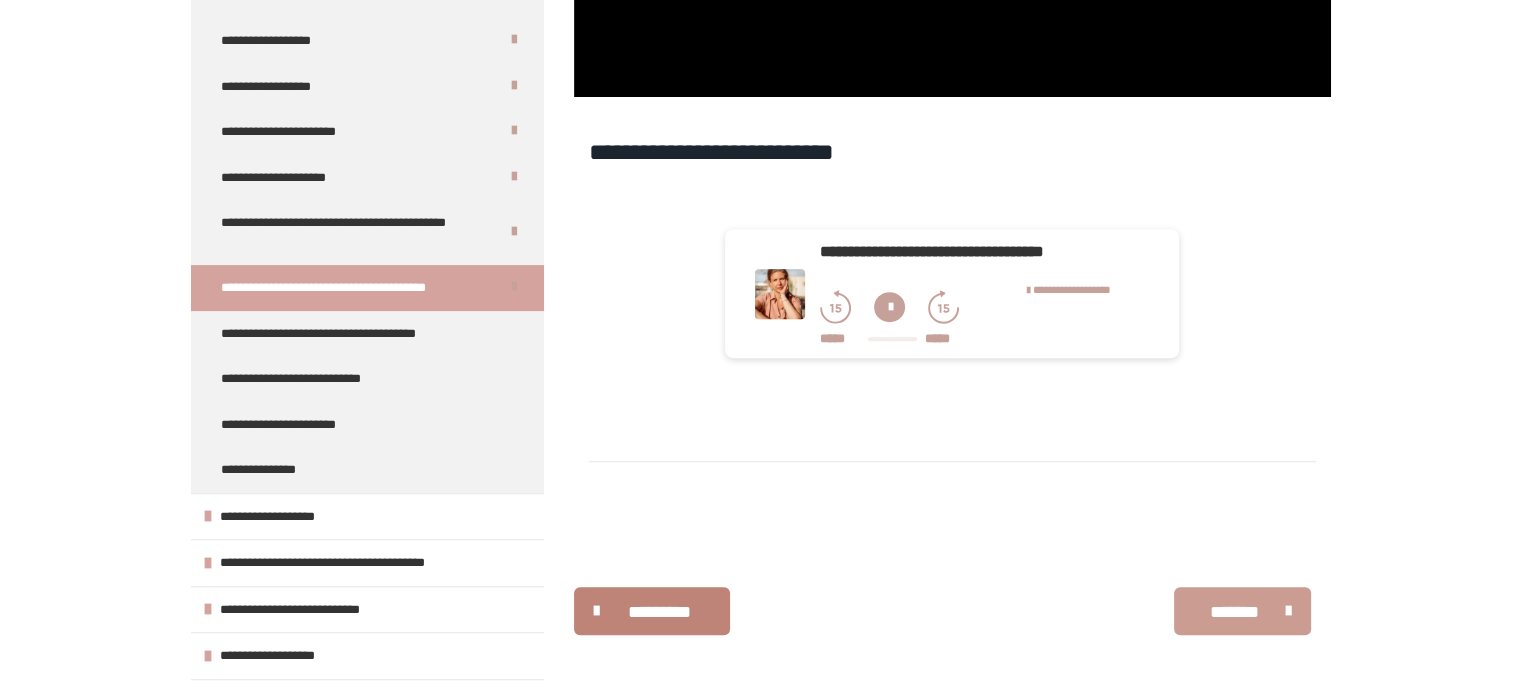 click on "*******" at bounding box center (1235, 612) 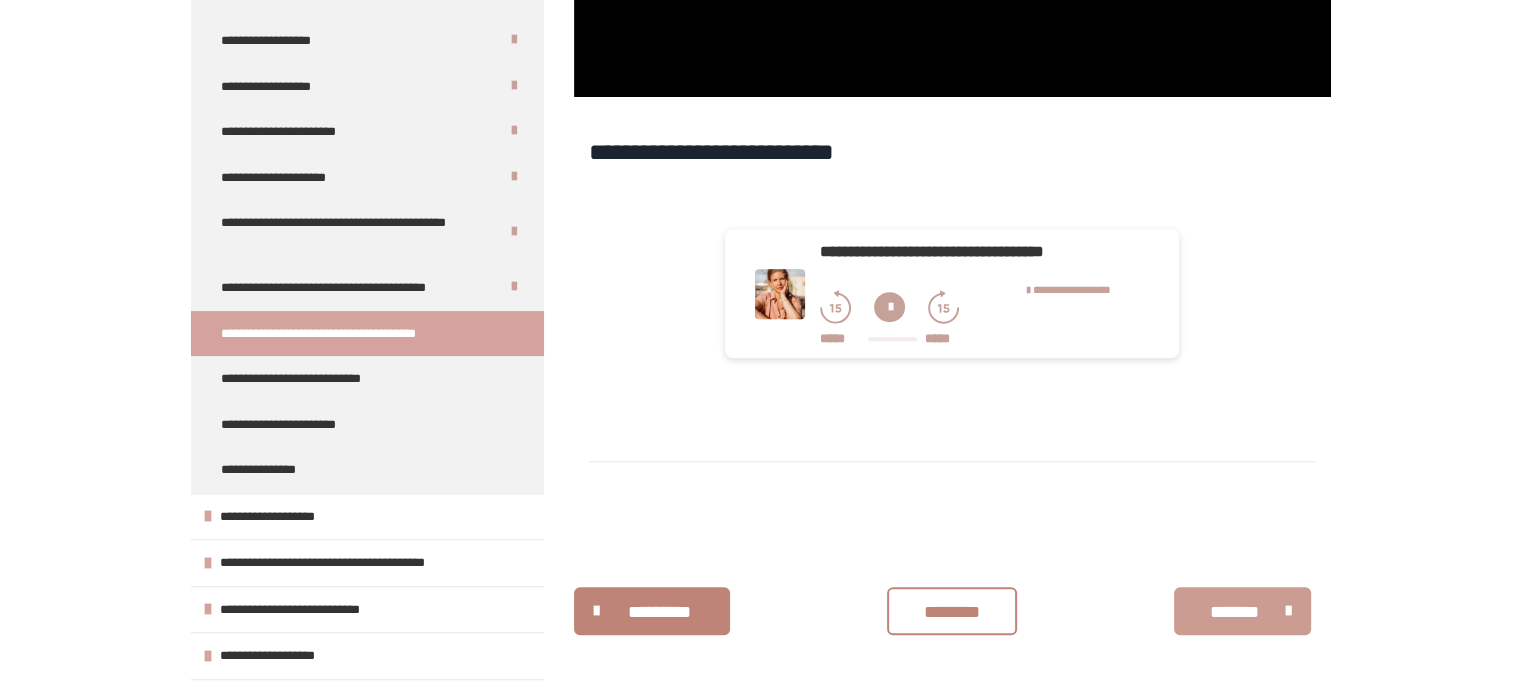 scroll, scrollTop: 378, scrollLeft: 0, axis: vertical 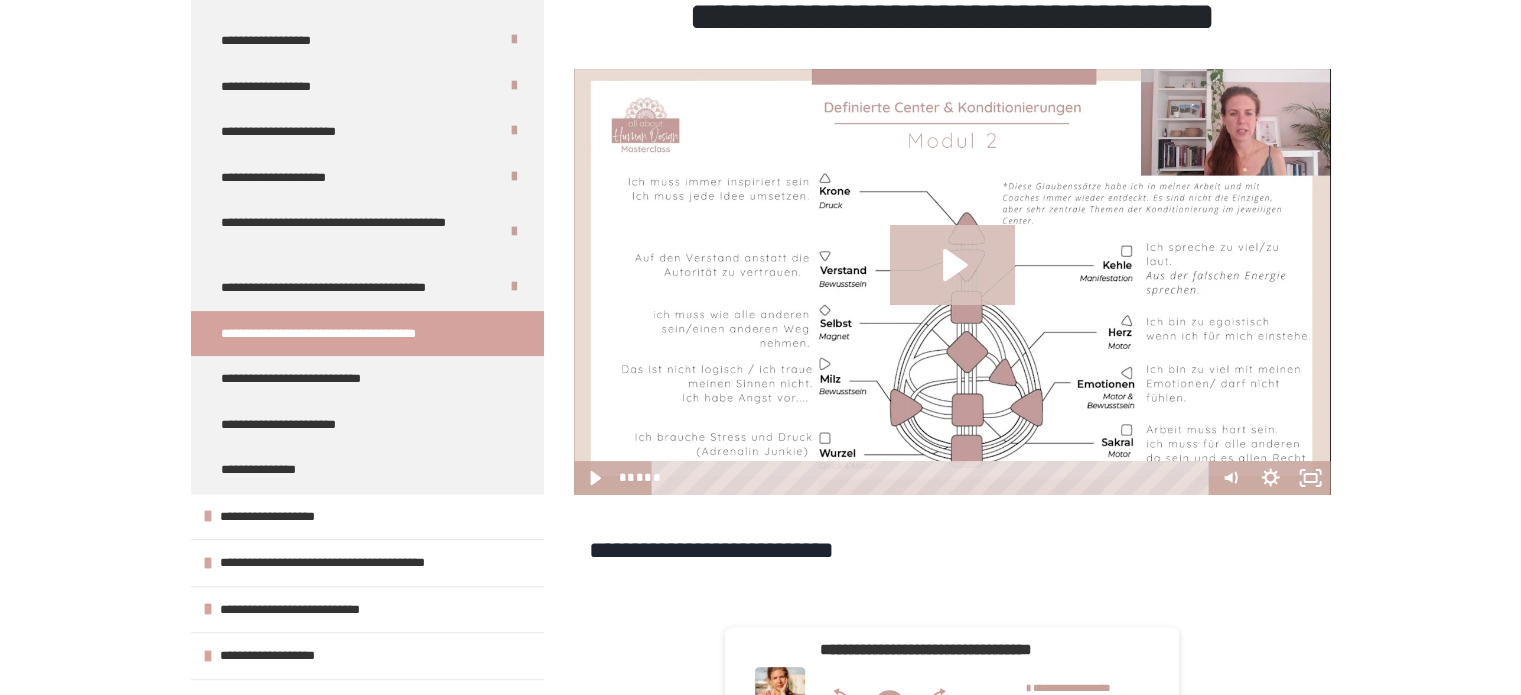 click 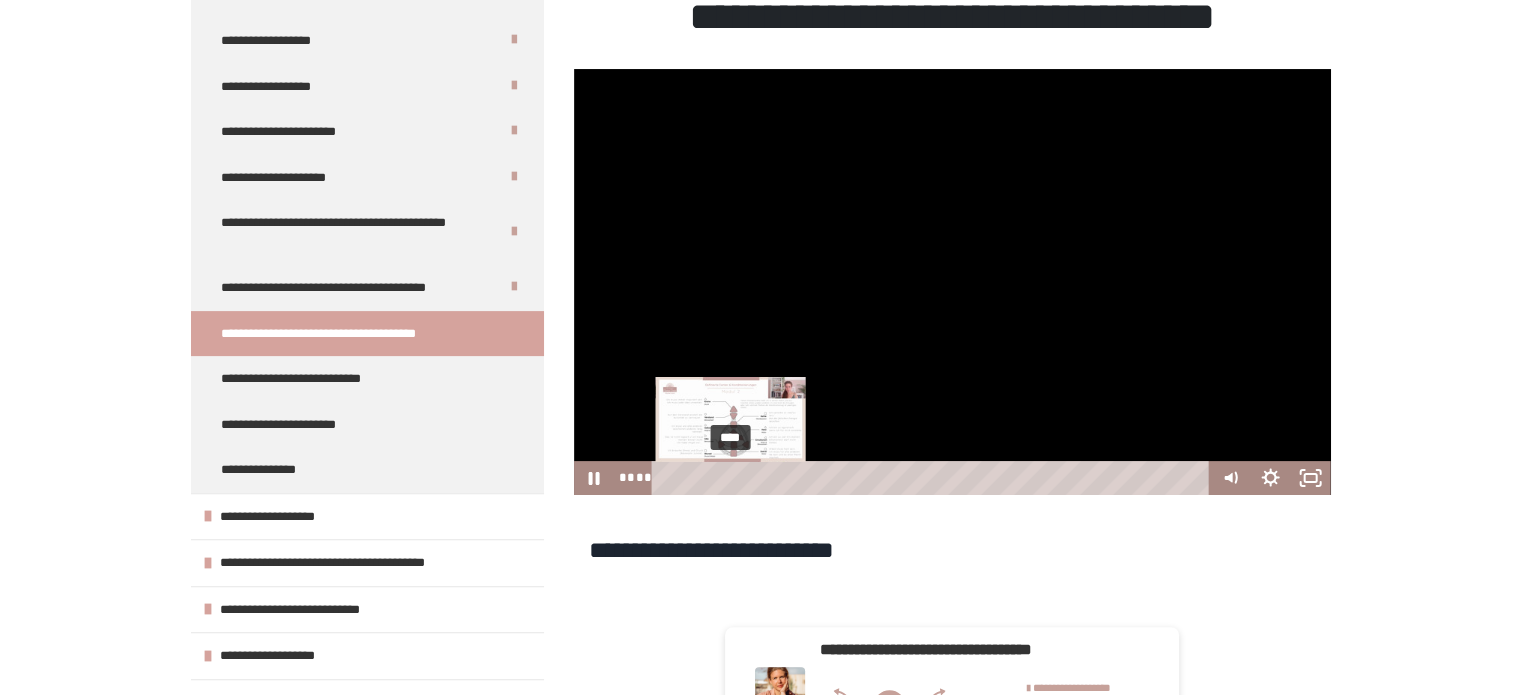 click on "****" at bounding box center [933, 478] 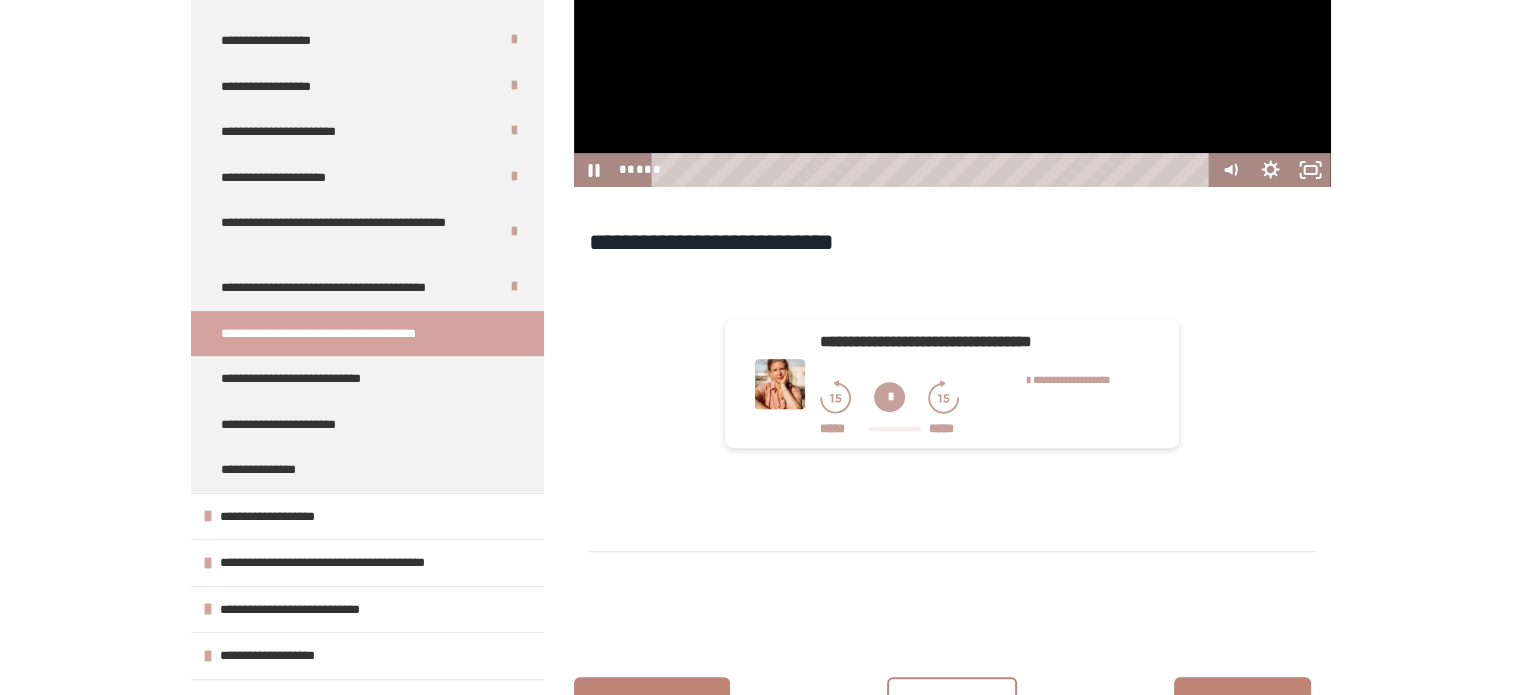 scroll, scrollTop: 780, scrollLeft: 0, axis: vertical 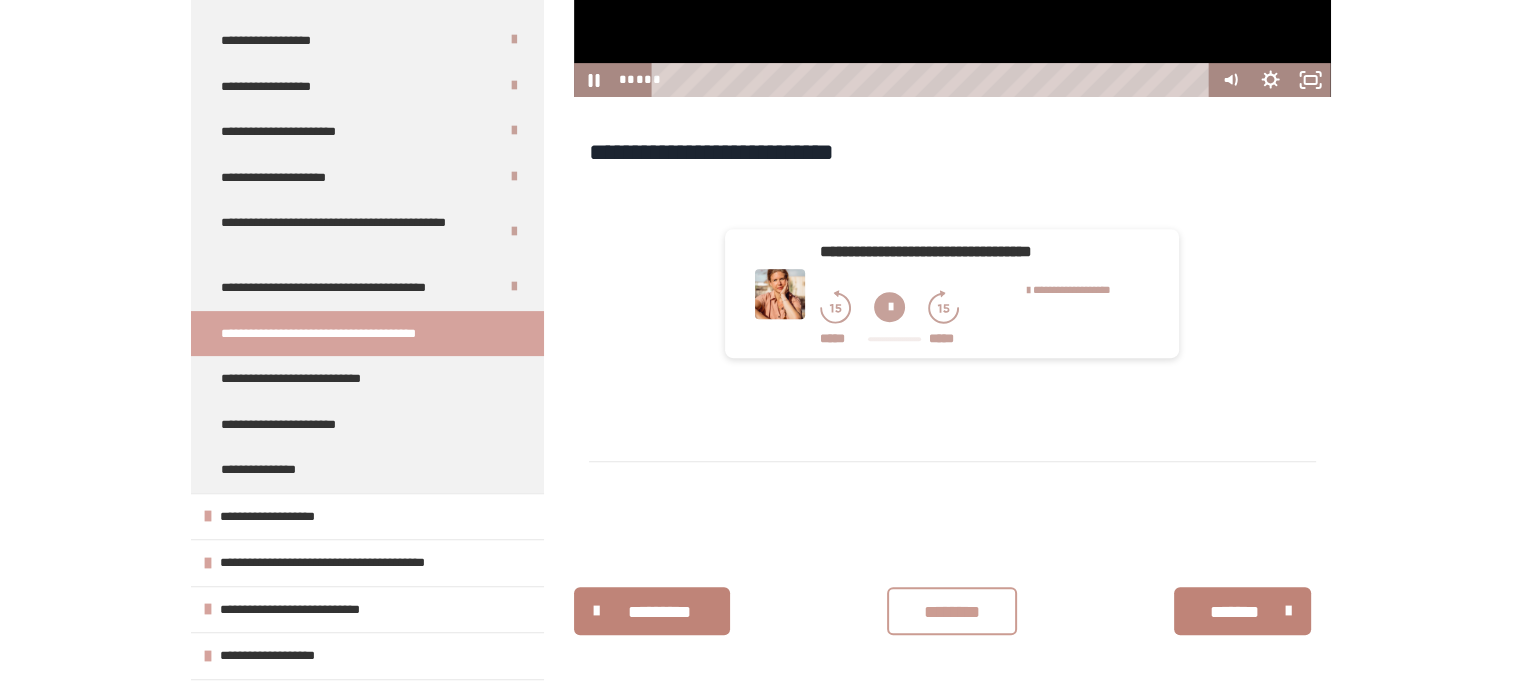 click on "********" at bounding box center (952, 612) 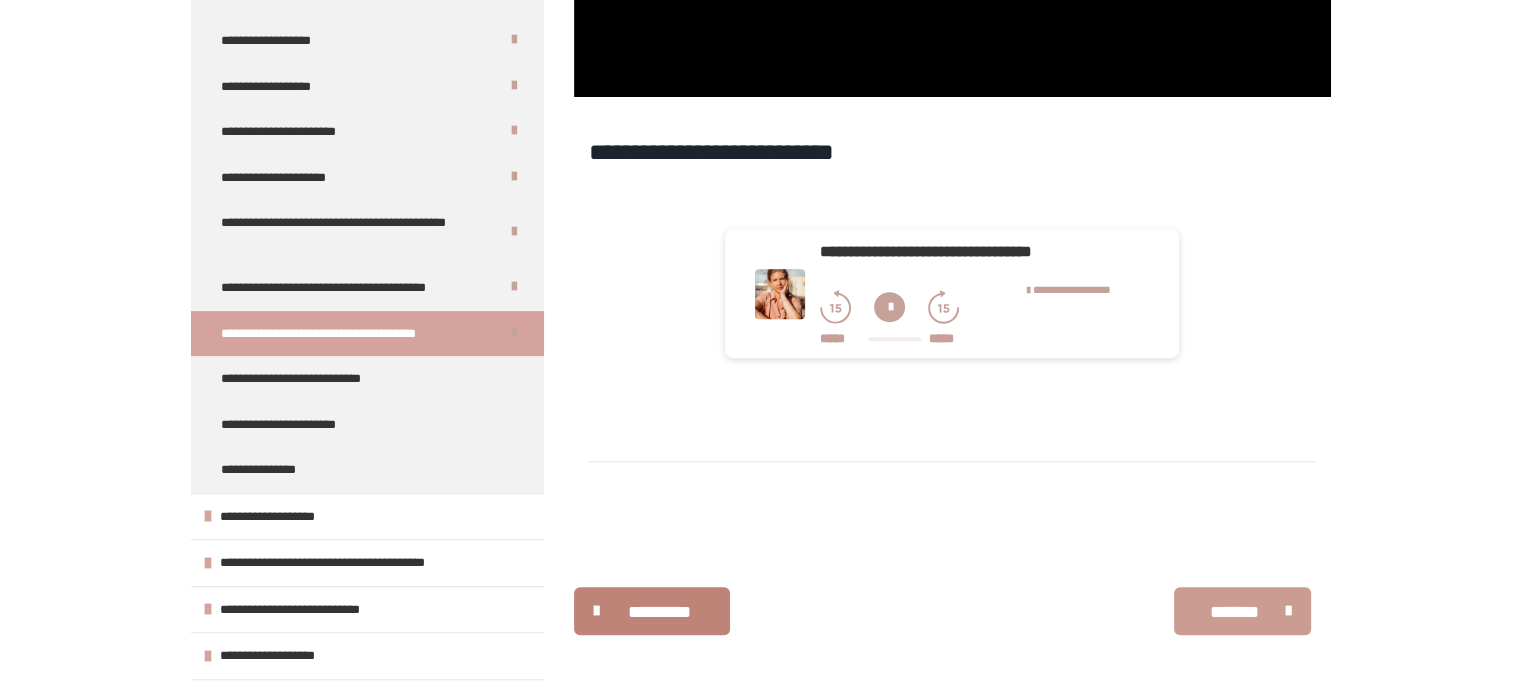 click on "*******" at bounding box center (1235, 612) 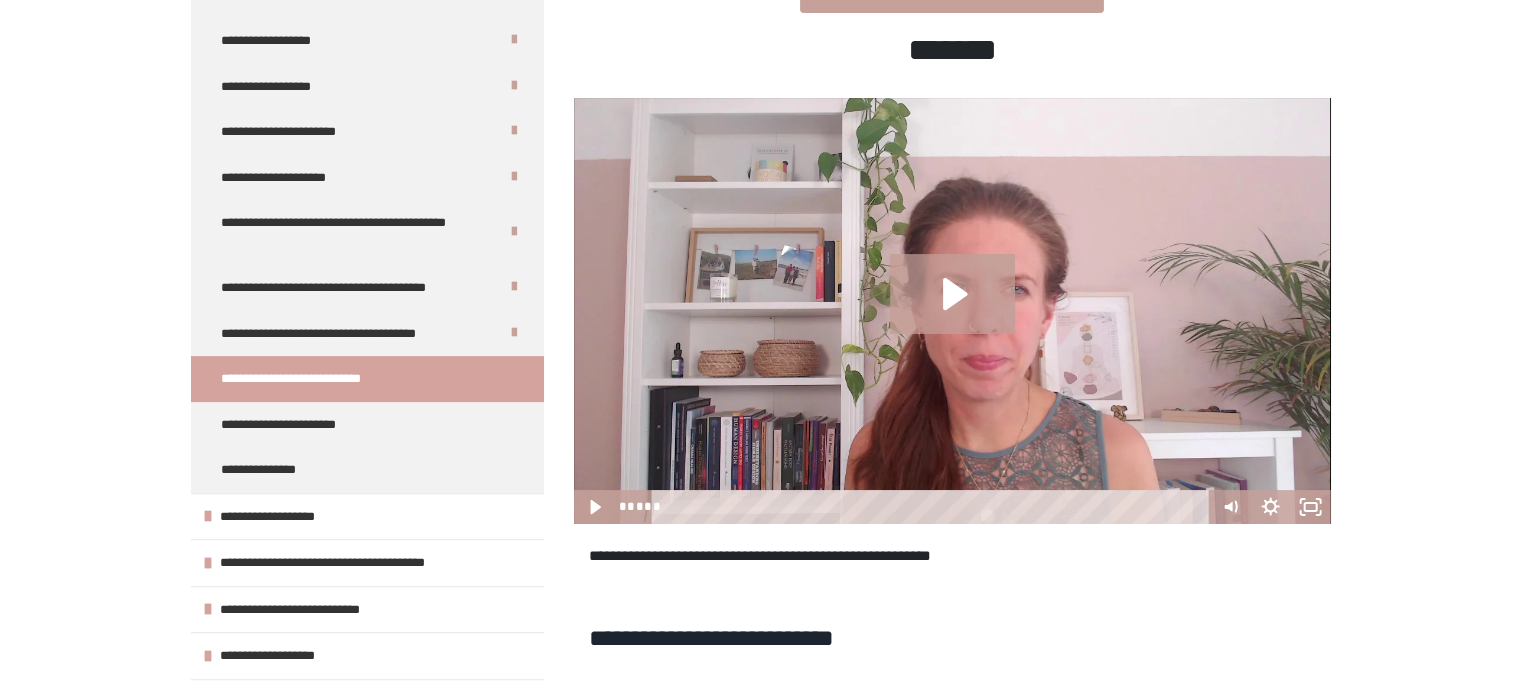 scroll, scrollTop: 22, scrollLeft: 0, axis: vertical 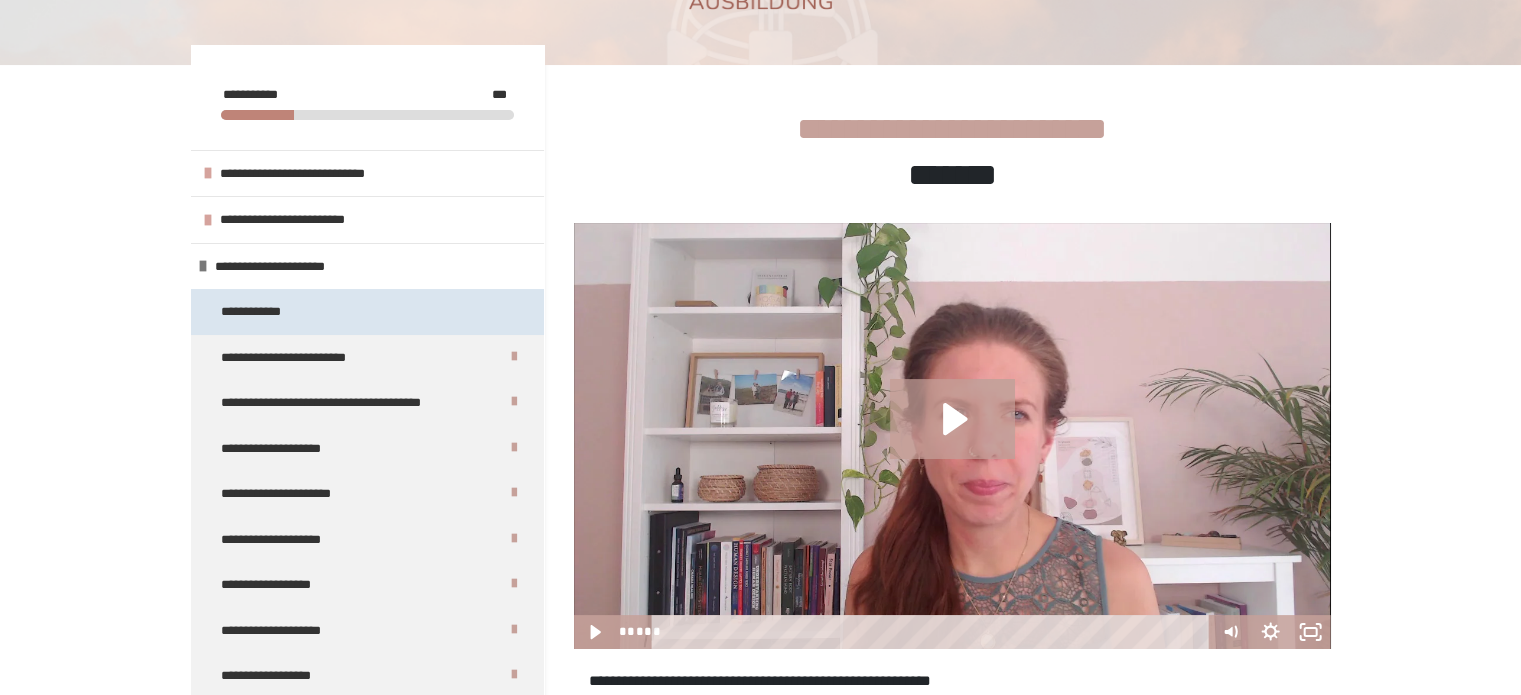 click on "**********" at bounding box center (257, 312) 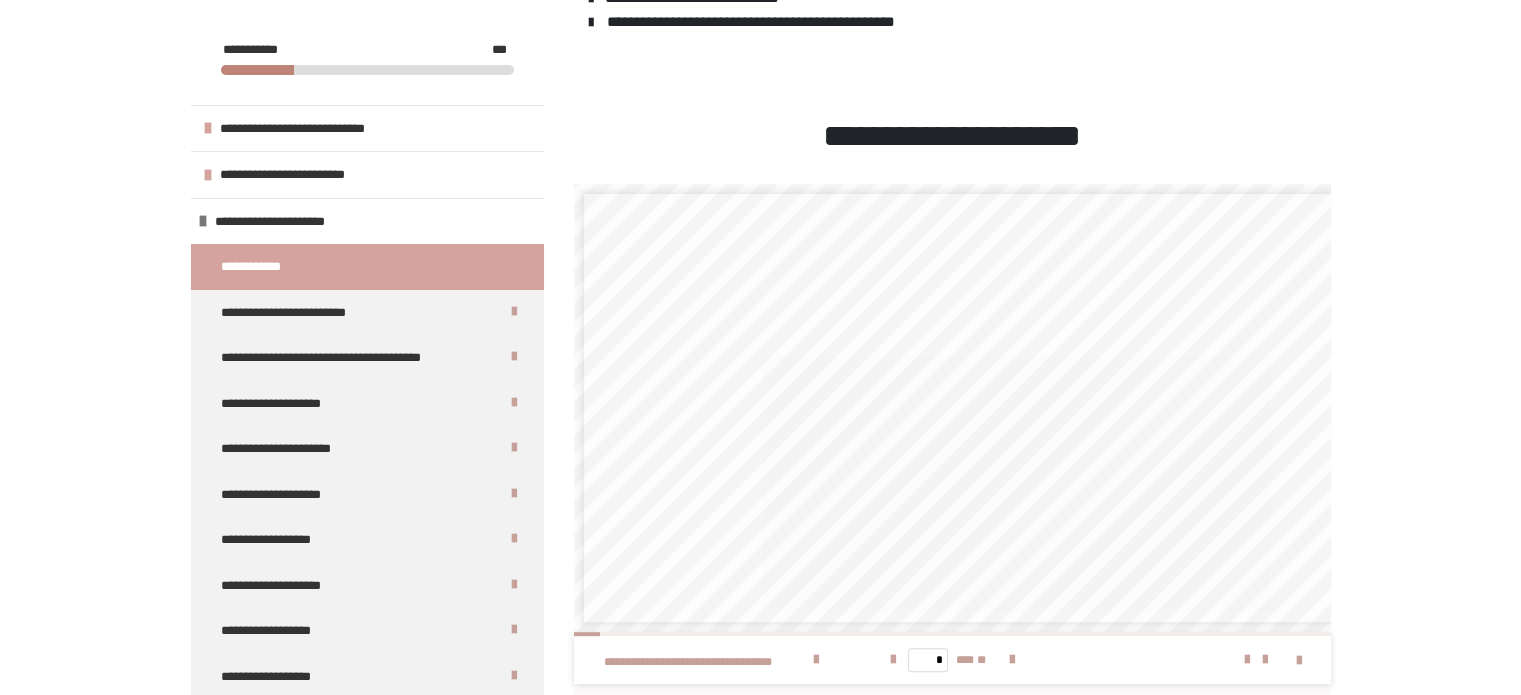 scroll, scrollTop: 672, scrollLeft: 0, axis: vertical 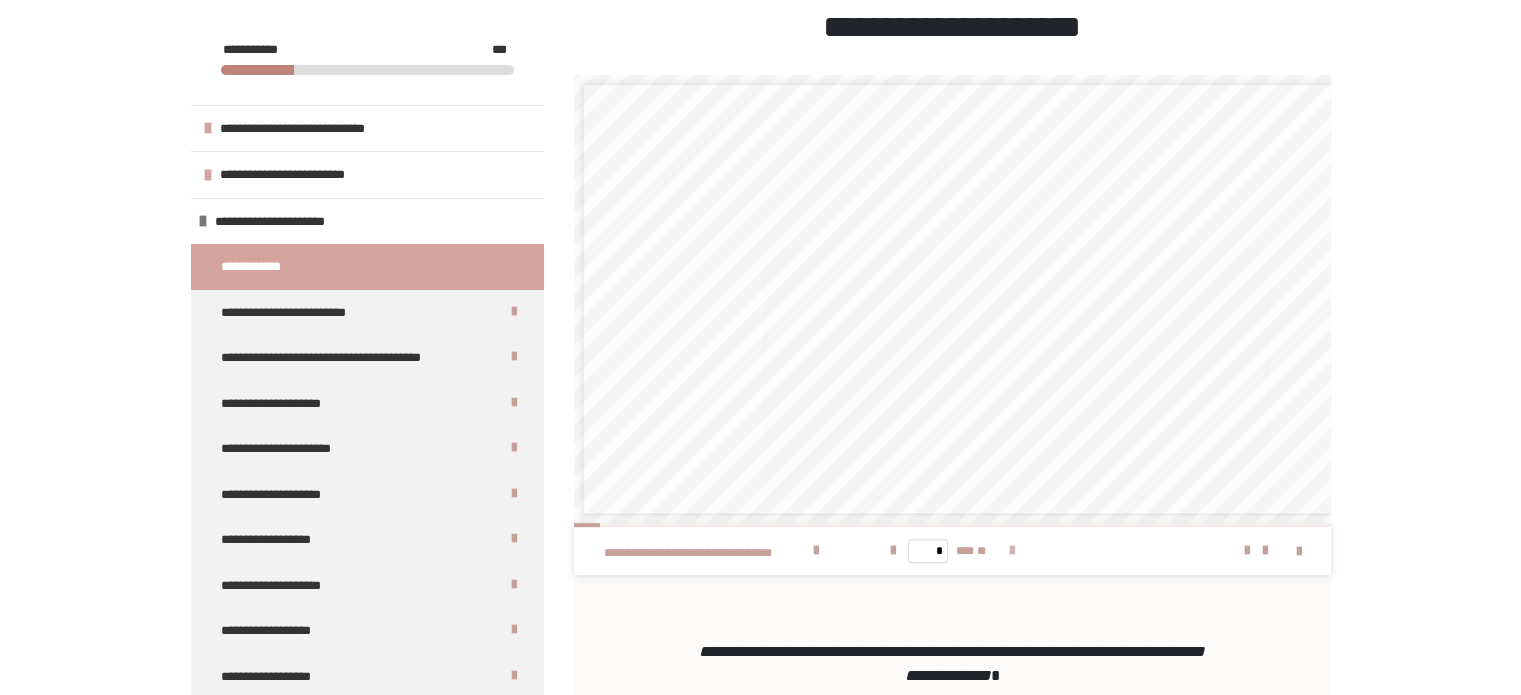 click at bounding box center (1012, 551) 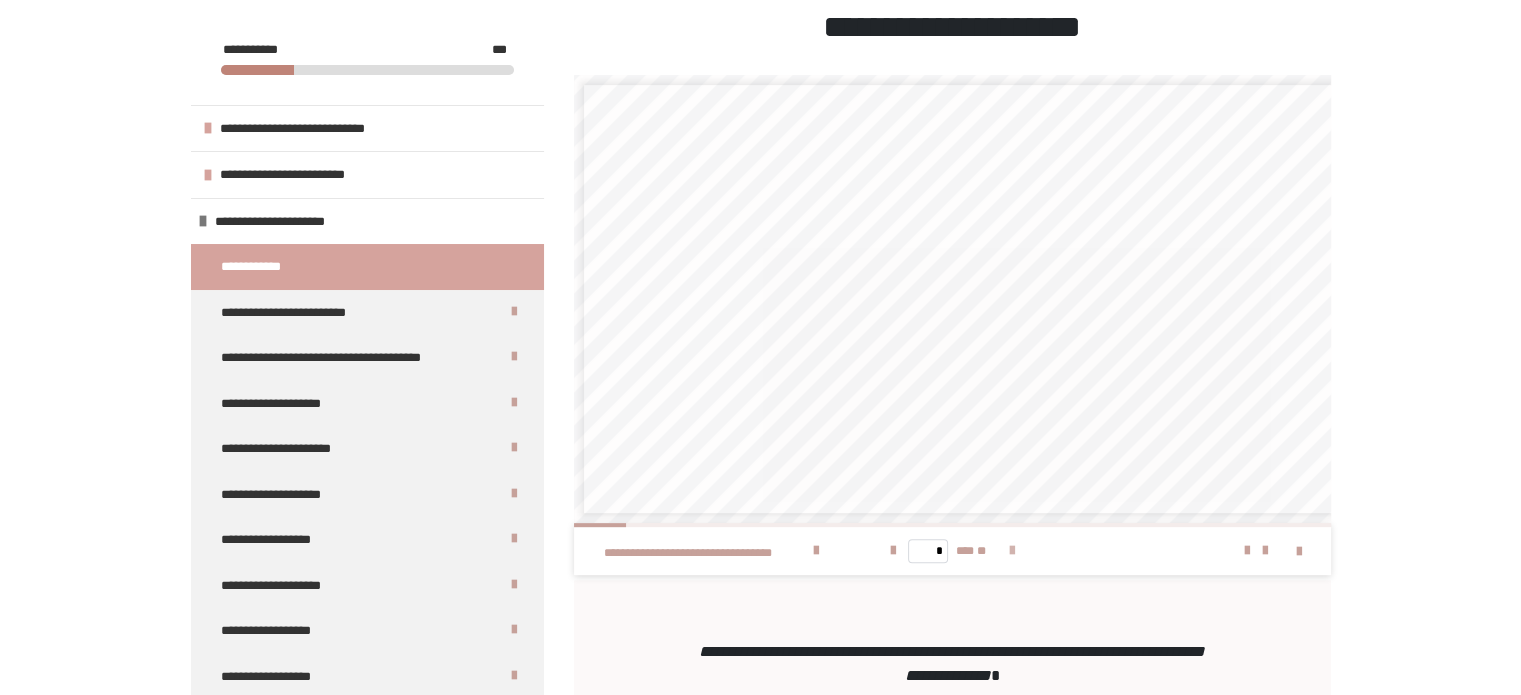 scroll, scrollTop: 0, scrollLeft: 0, axis: both 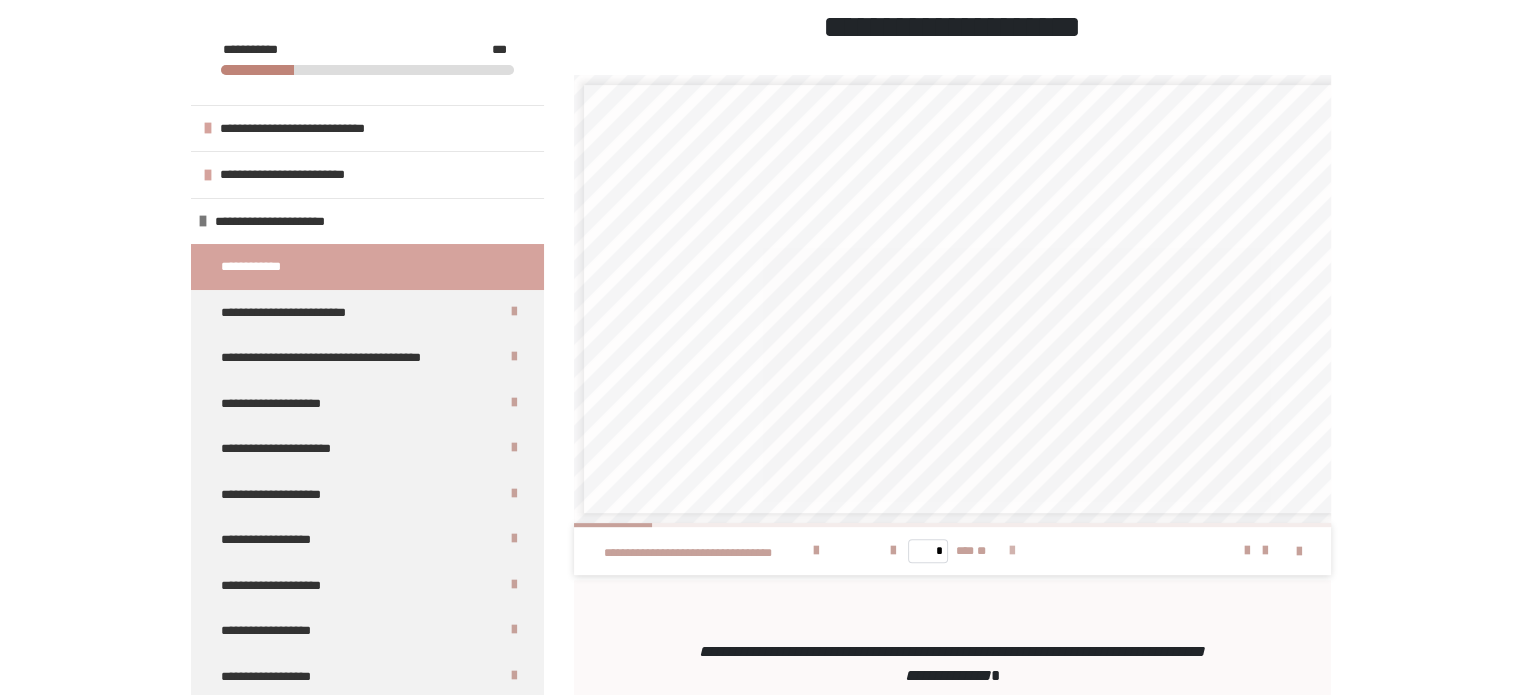 click at bounding box center (1012, 551) 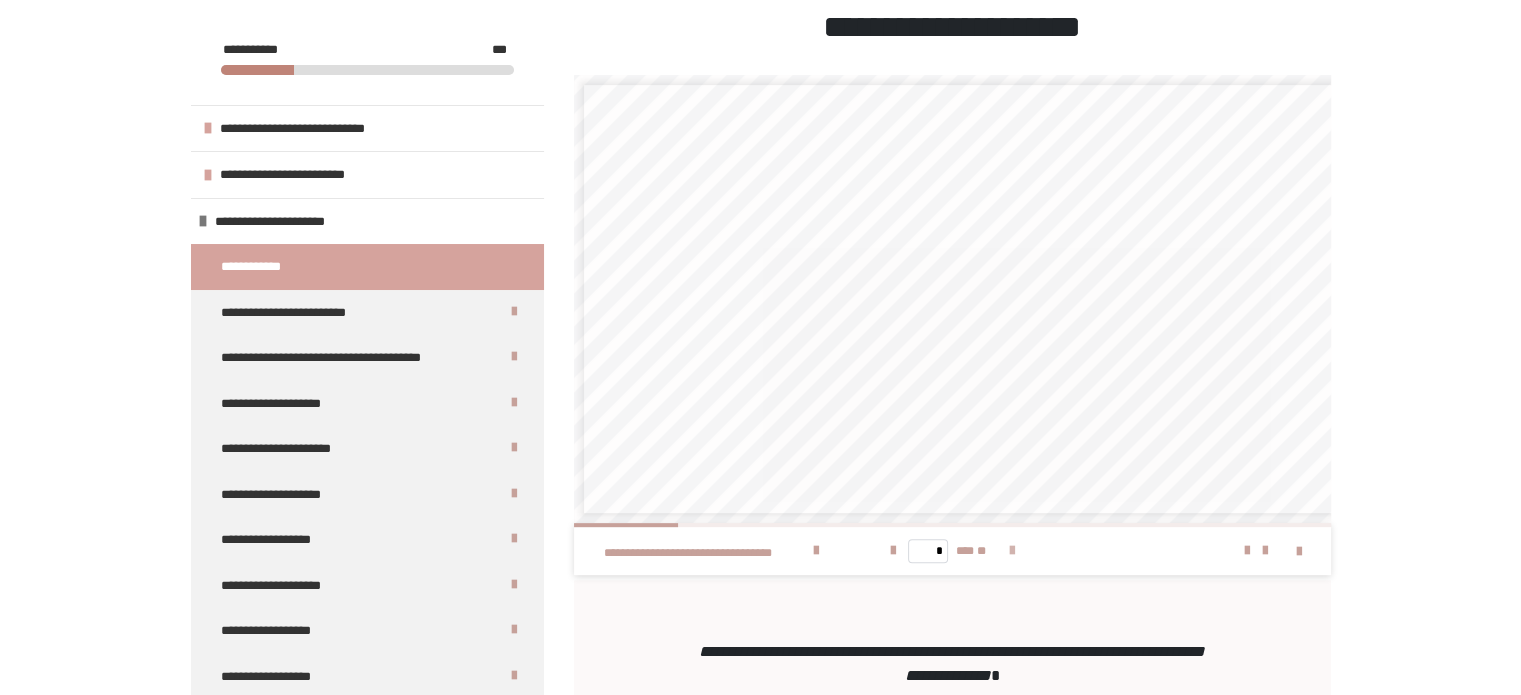 click at bounding box center [1012, 551] 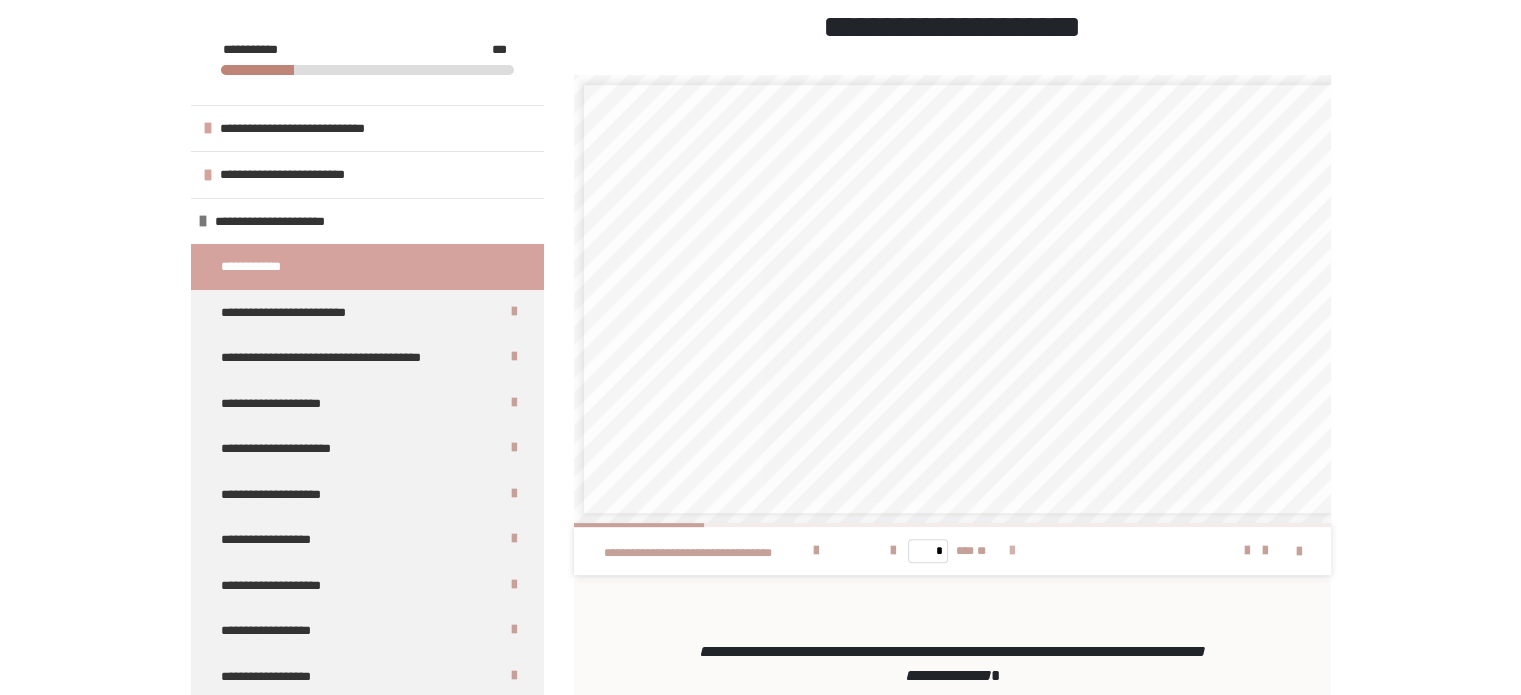 click at bounding box center (1012, 551) 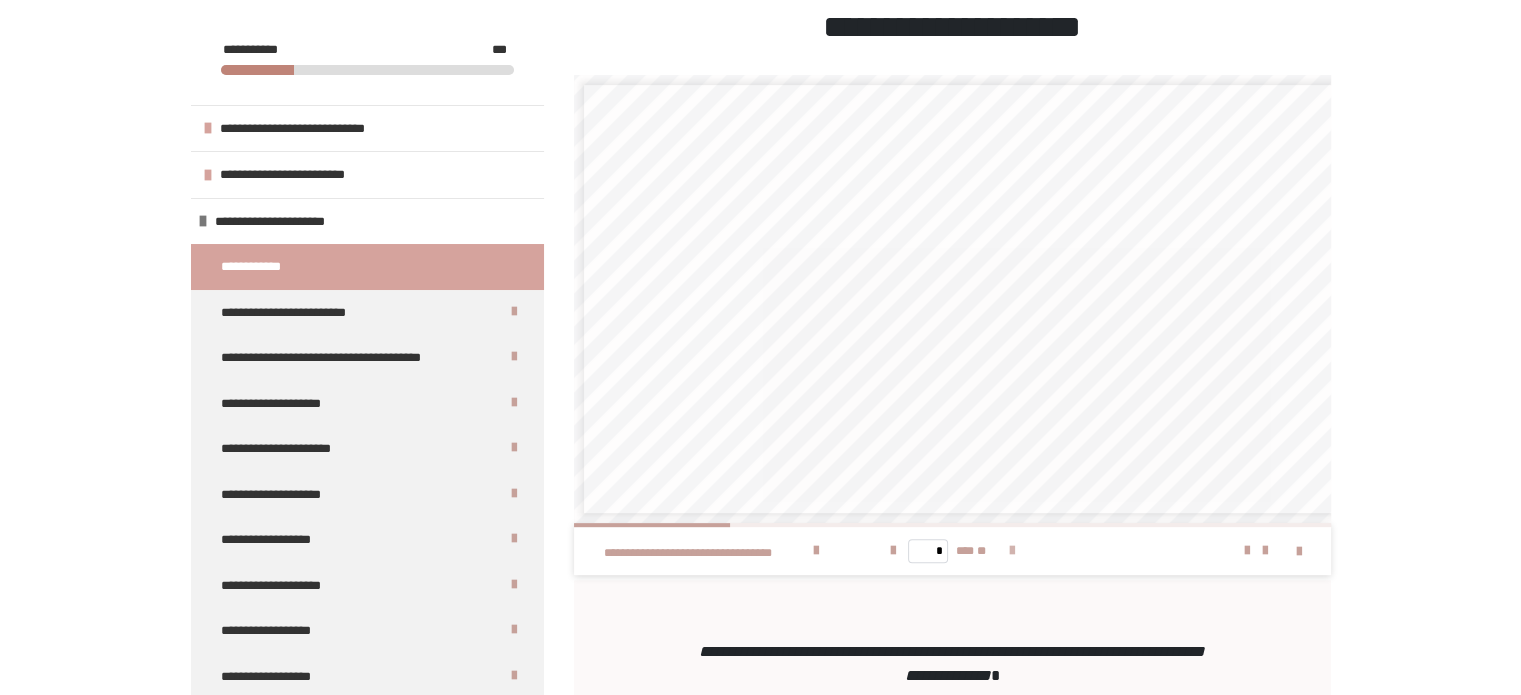 click at bounding box center [1012, 551] 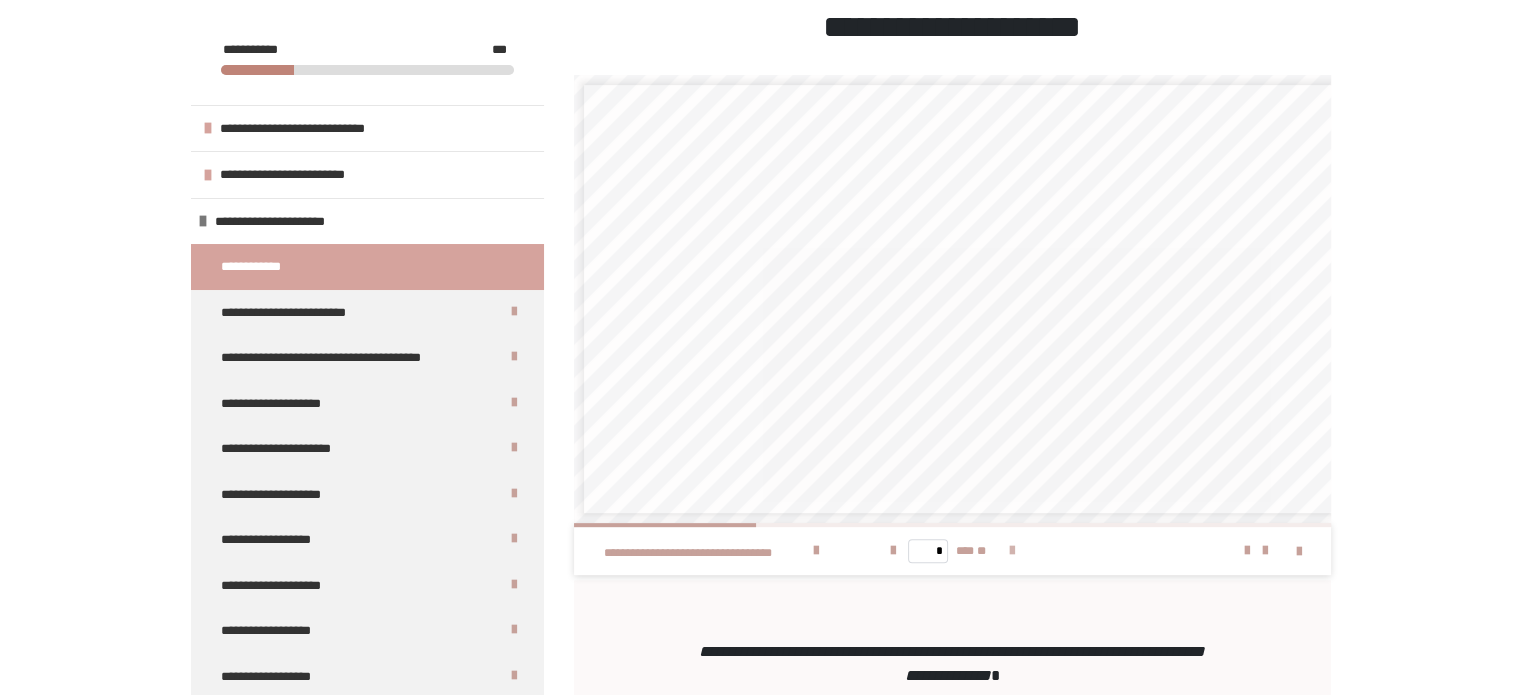 click at bounding box center (1012, 551) 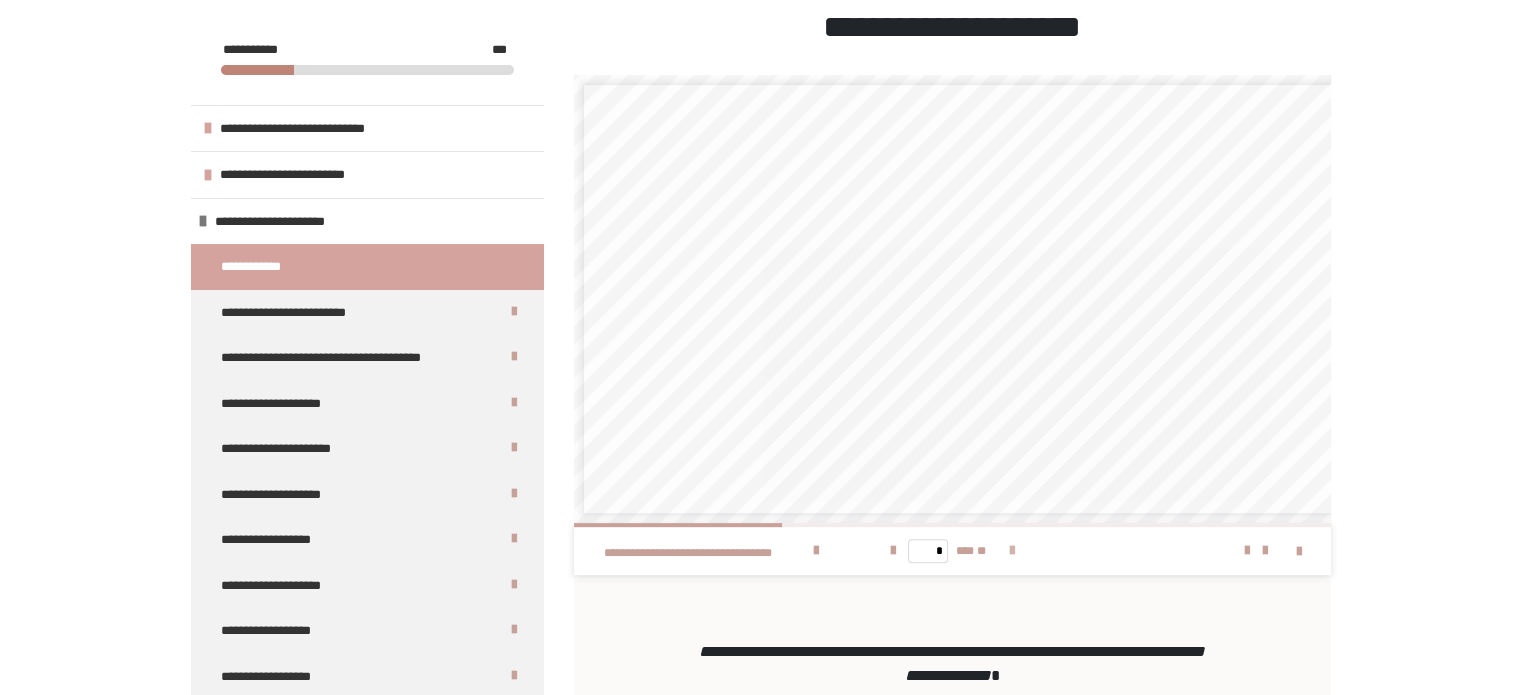 click at bounding box center [1012, 551] 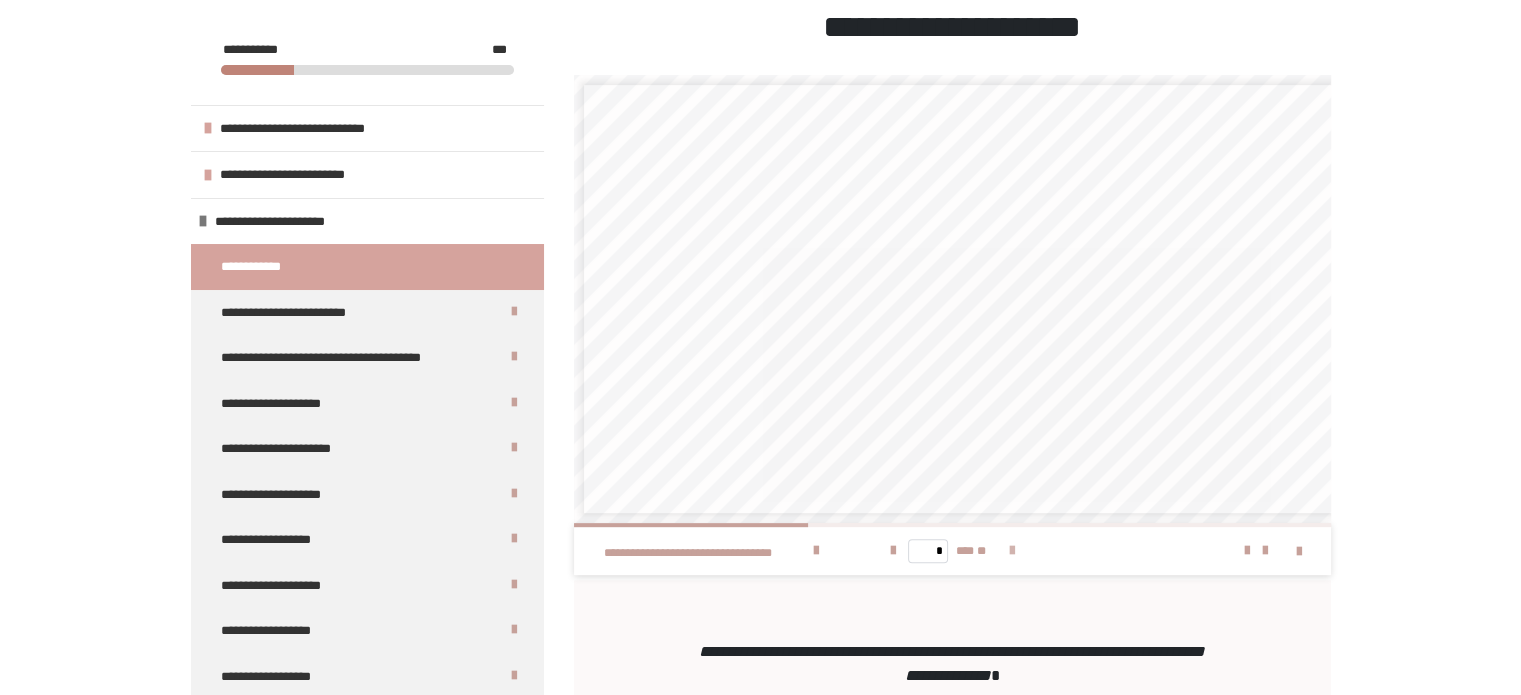 click at bounding box center (1012, 551) 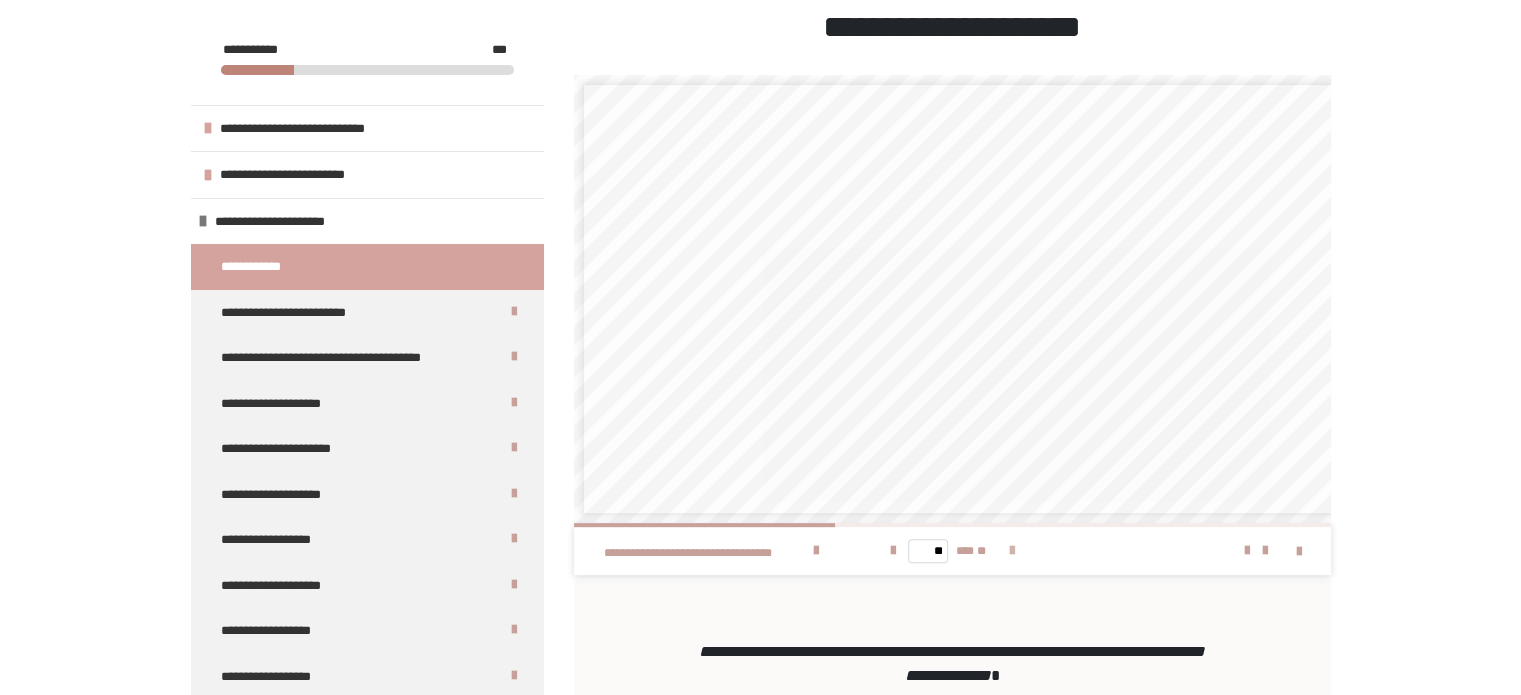 click at bounding box center [1012, 551] 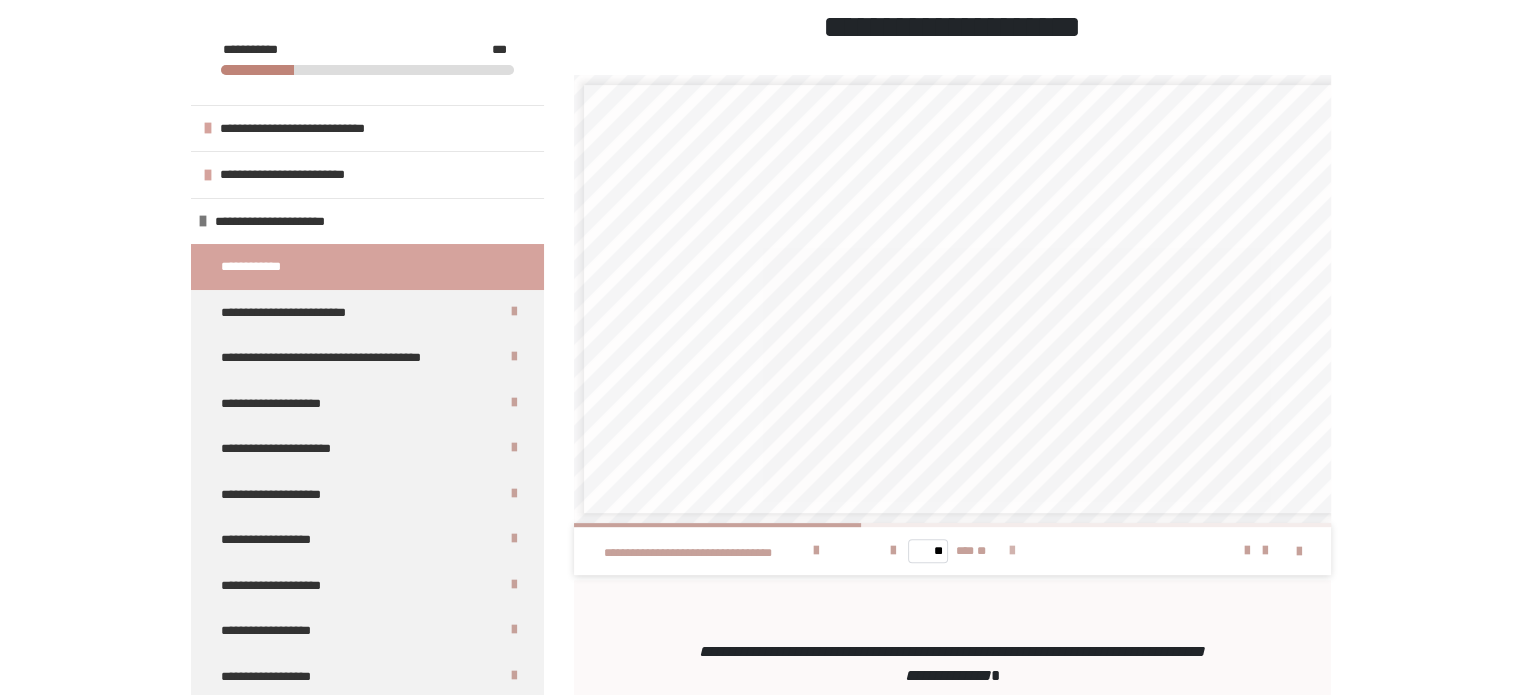 click at bounding box center (1012, 551) 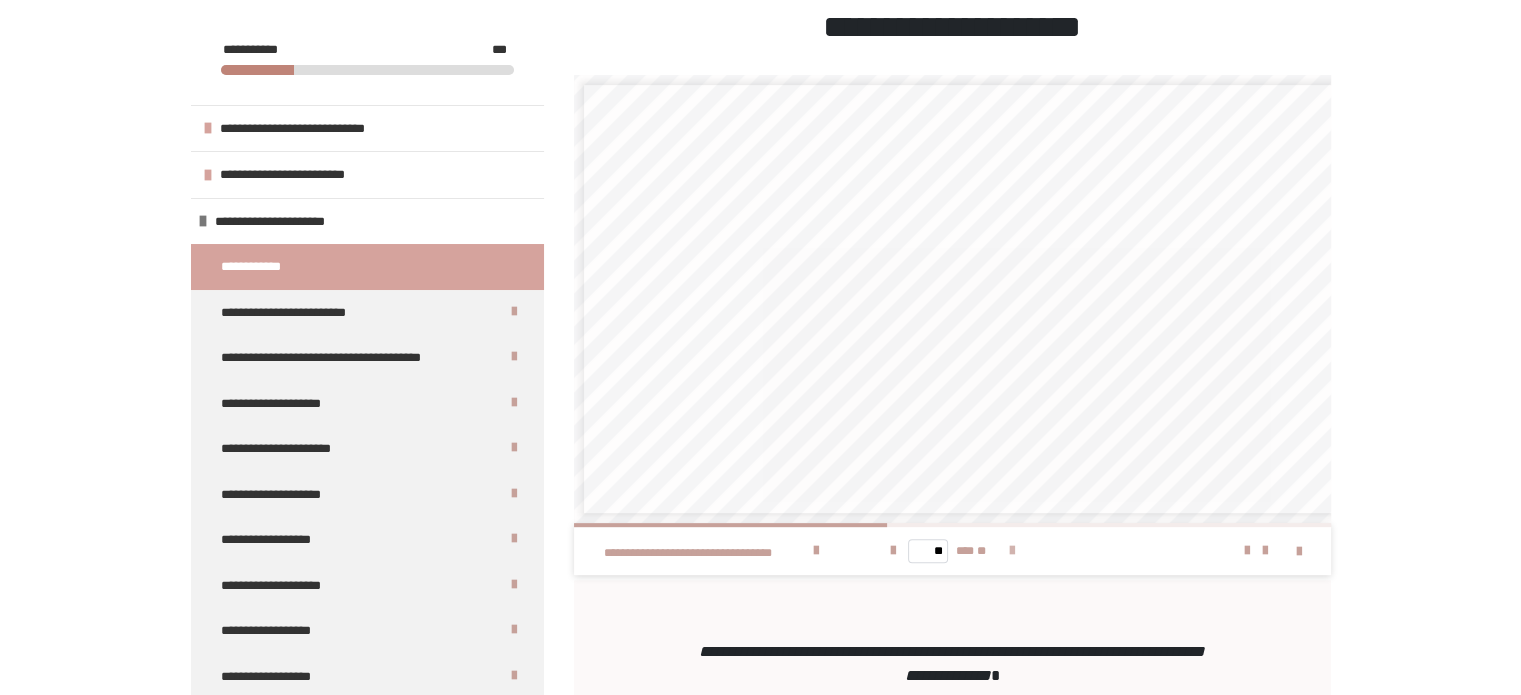 click at bounding box center [1012, 551] 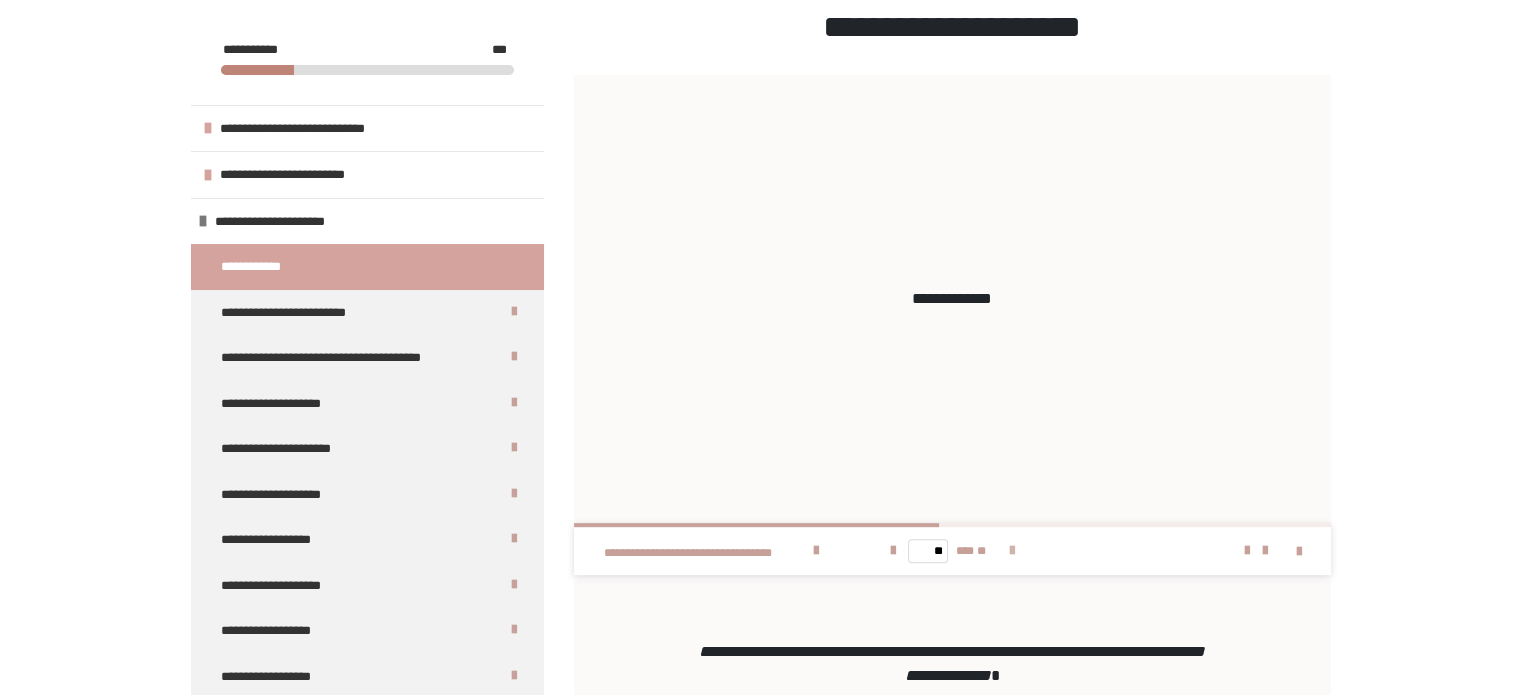 click at bounding box center (1012, 551) 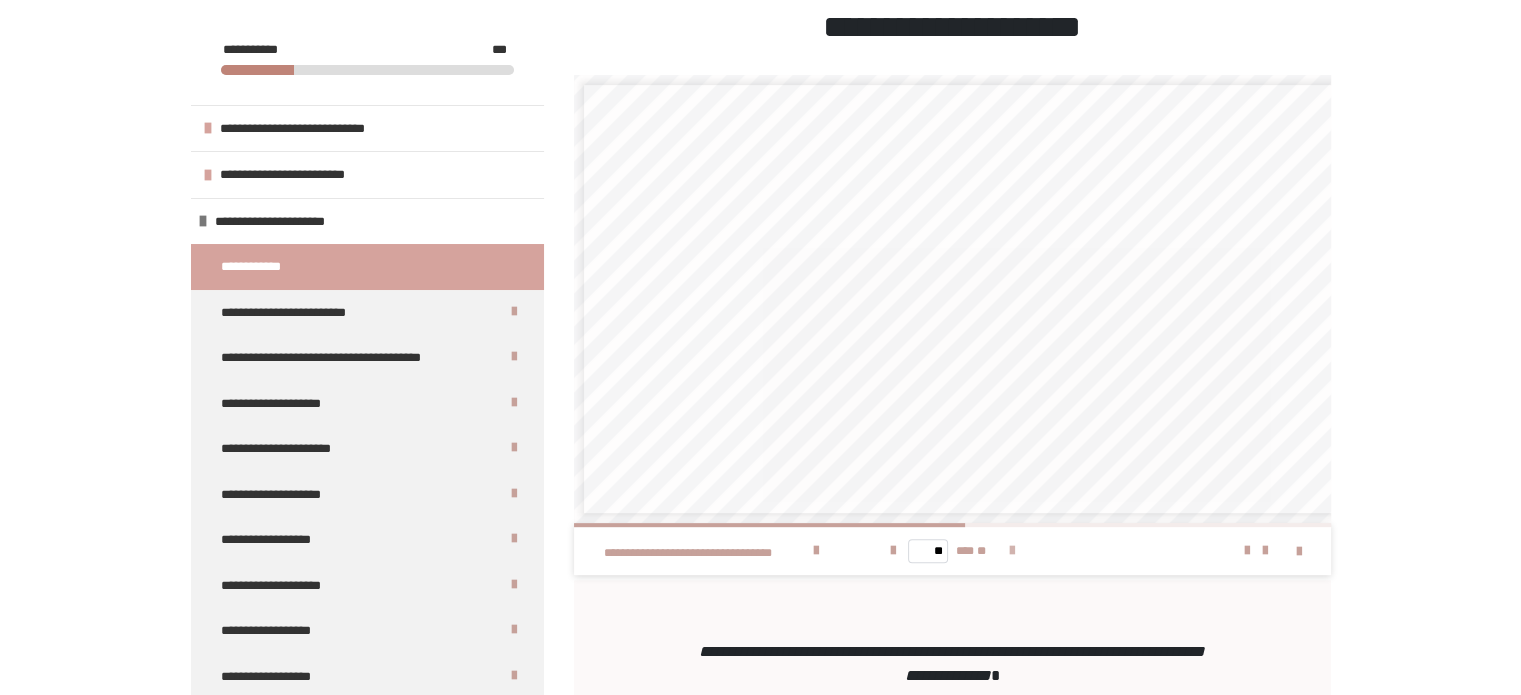 click at bounding box center [1012, 551] 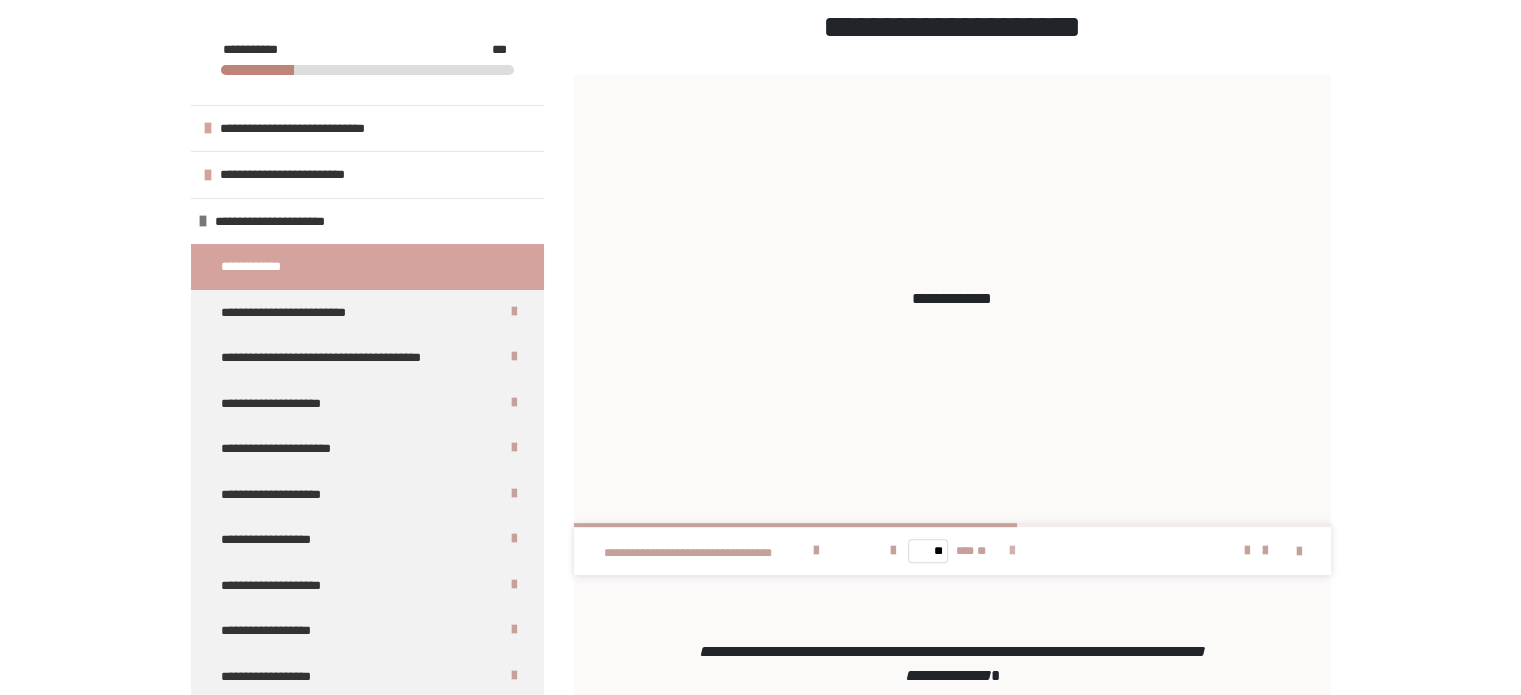 click at bounding box center [1012, 551] 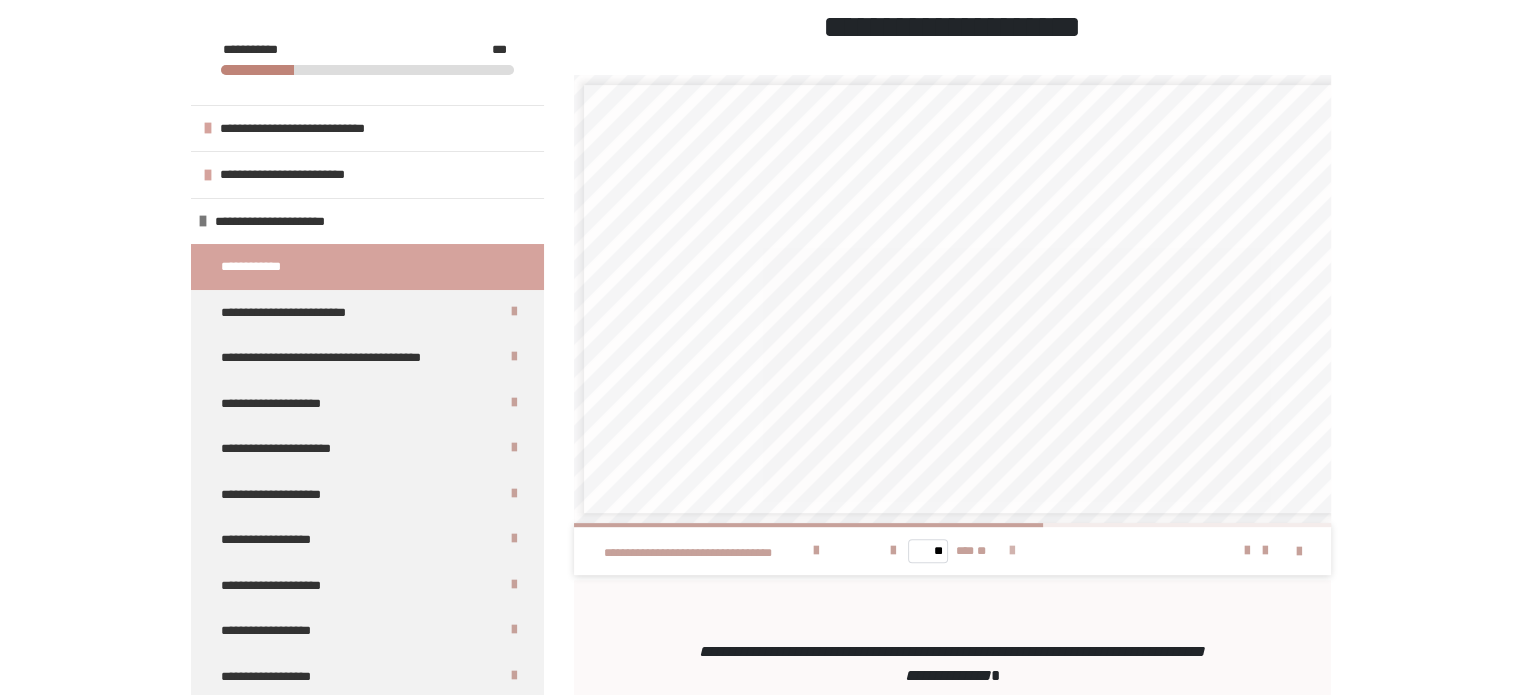 click at bounding box center (1012, 551) 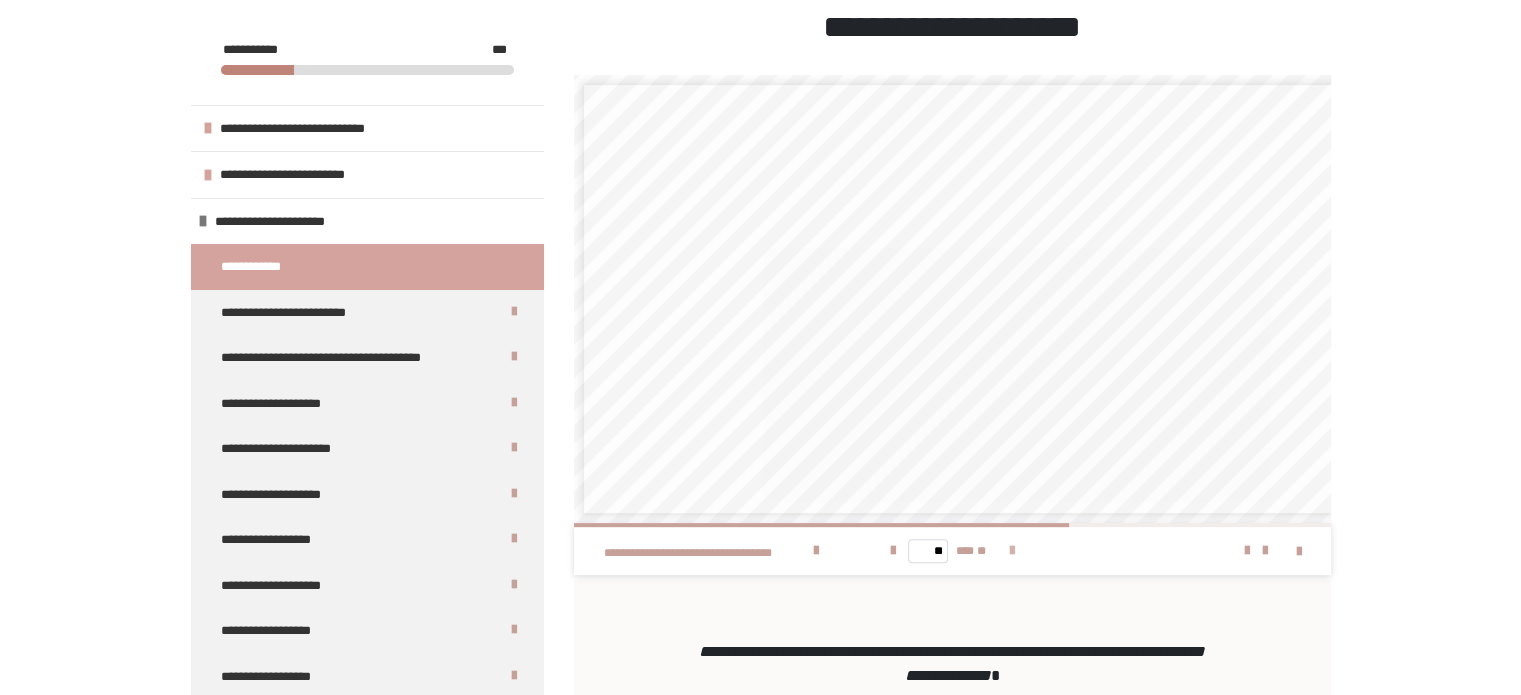 click at bounding box center [1012, 551] 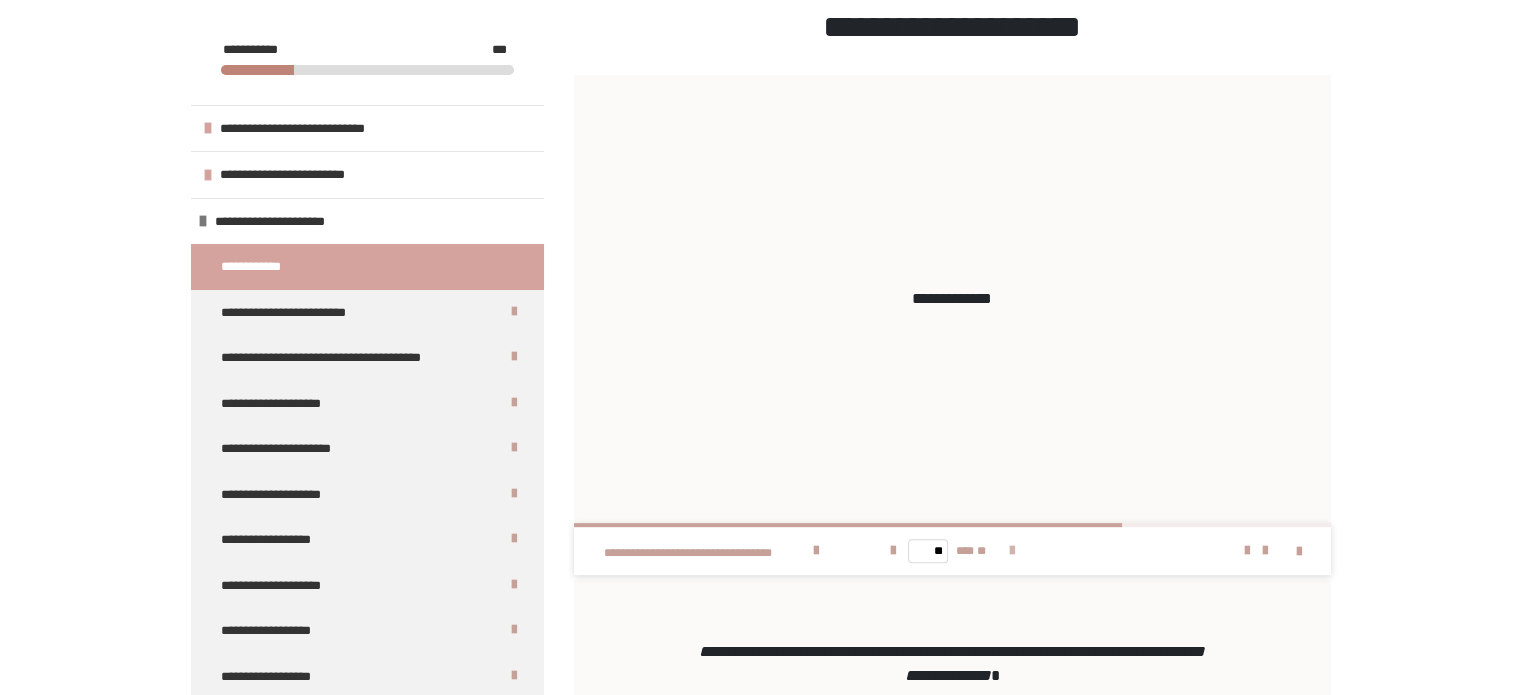 click at bounding box center (1012, 551) 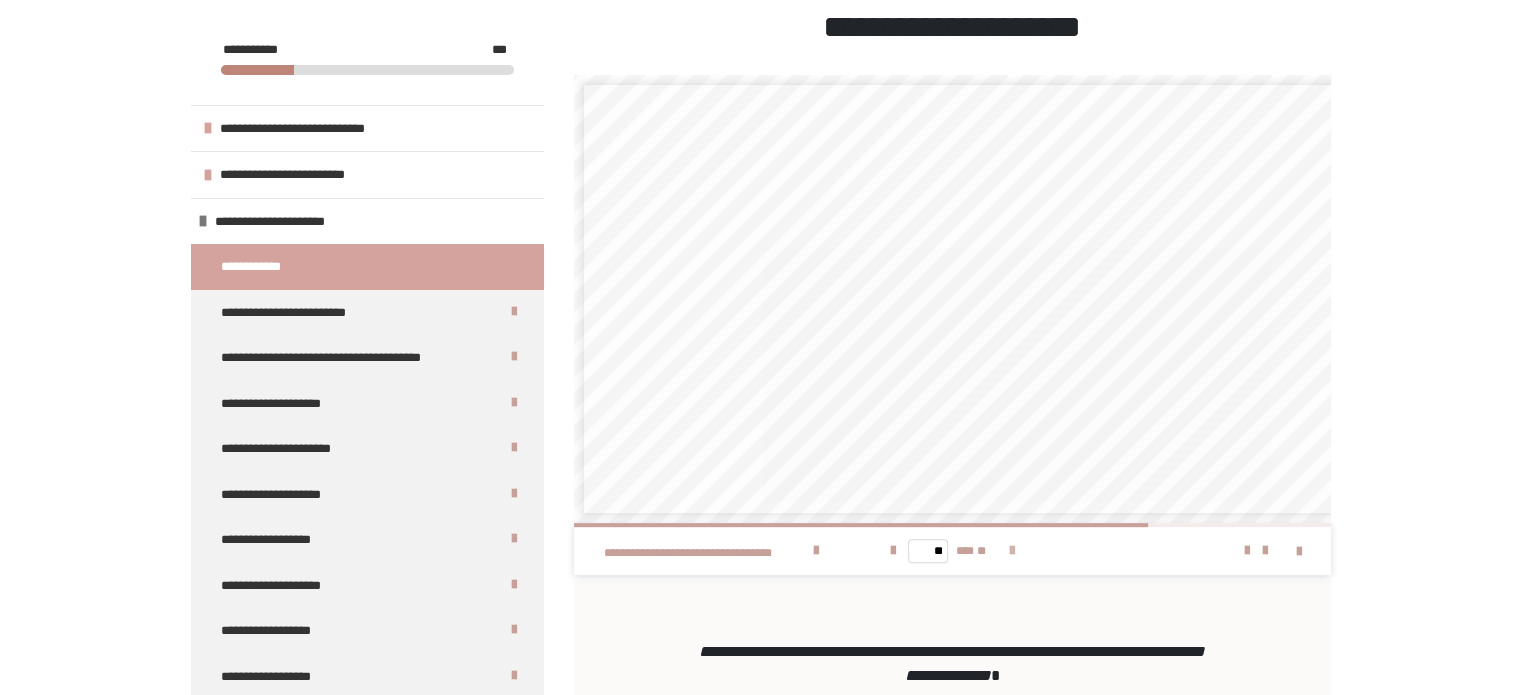 click at bounding box center [1012, 551] 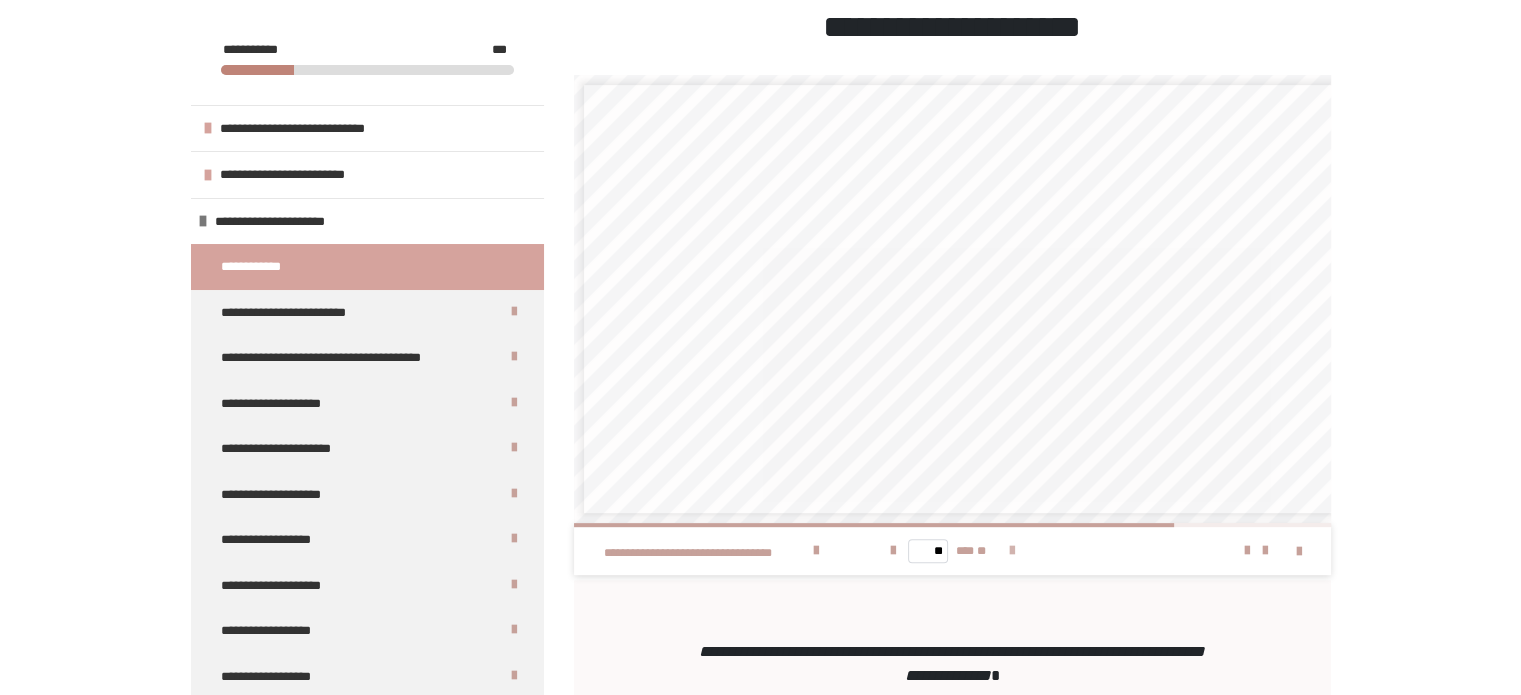 click at bounding box center [1012, 551] 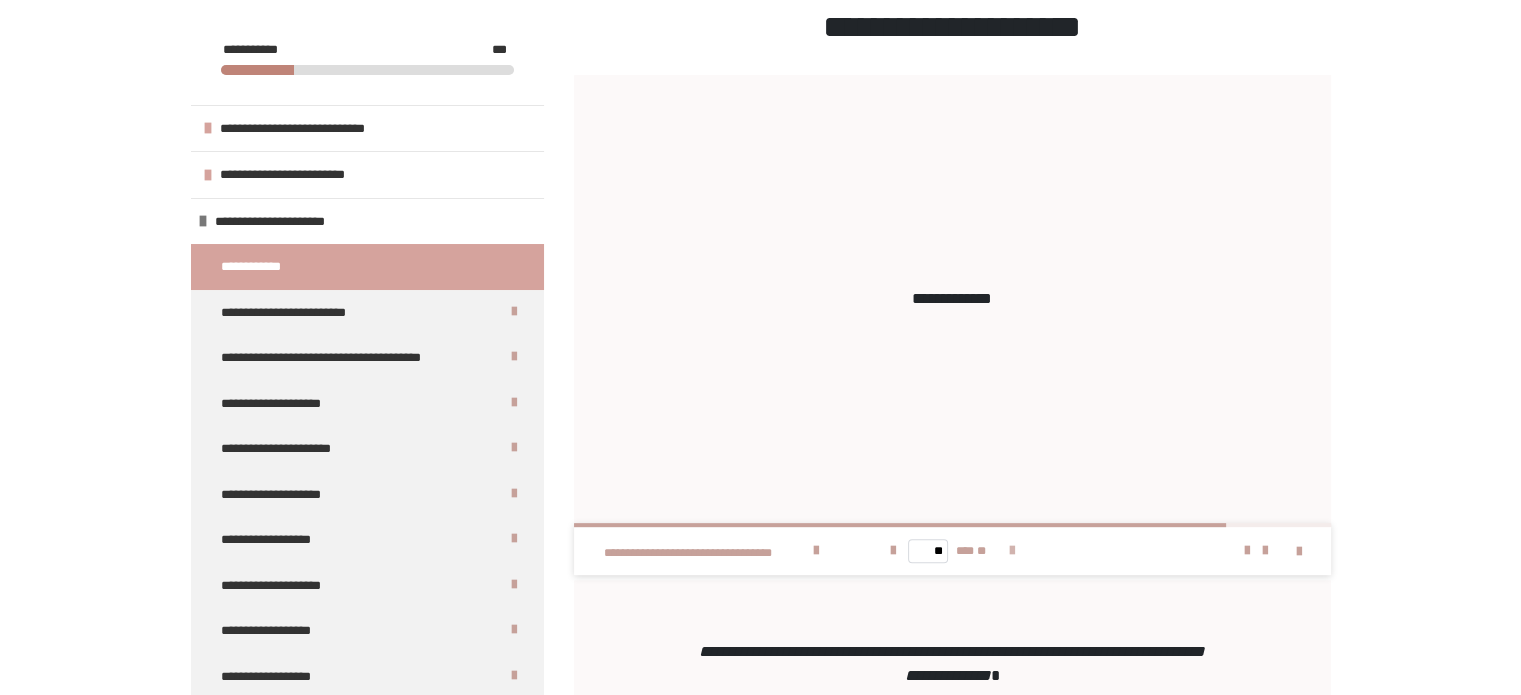 click at bounding box center (1012, 551) 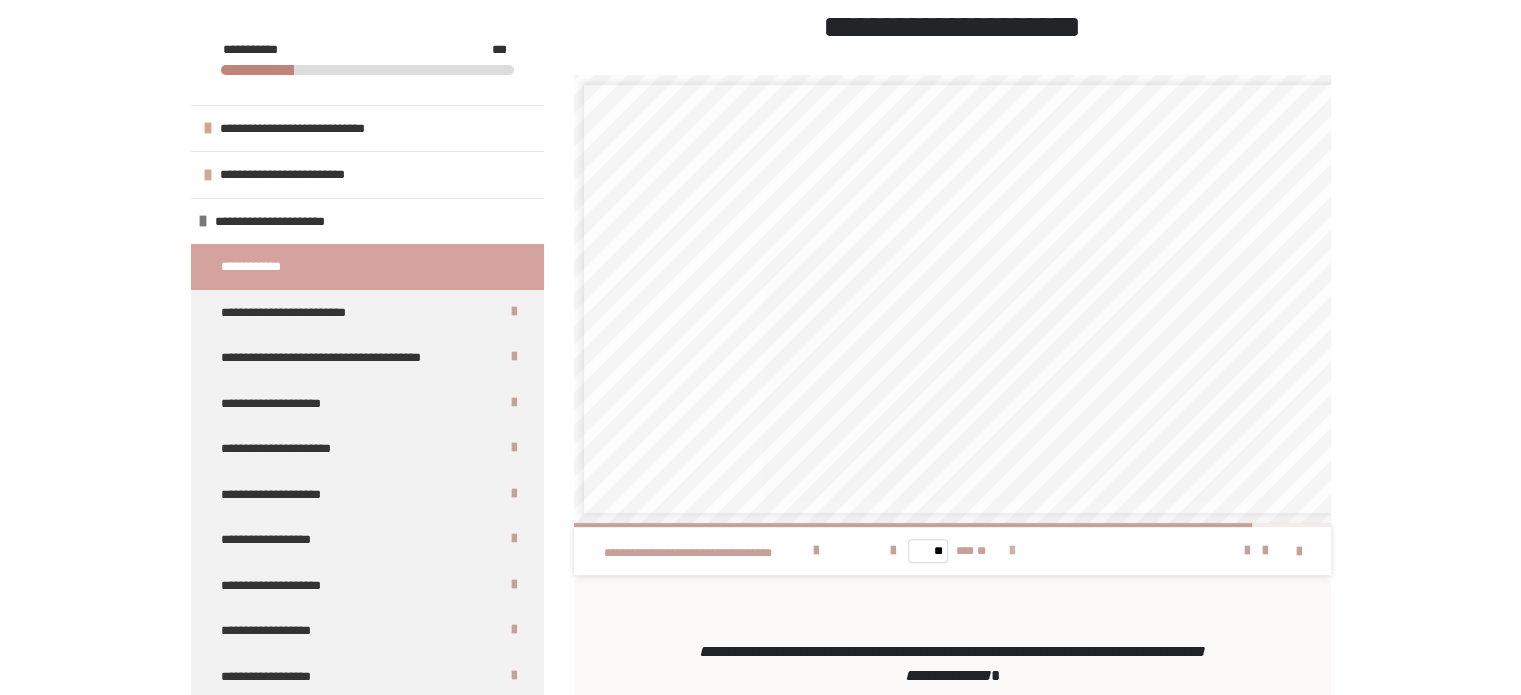 click at bounding box center [1012, 551] 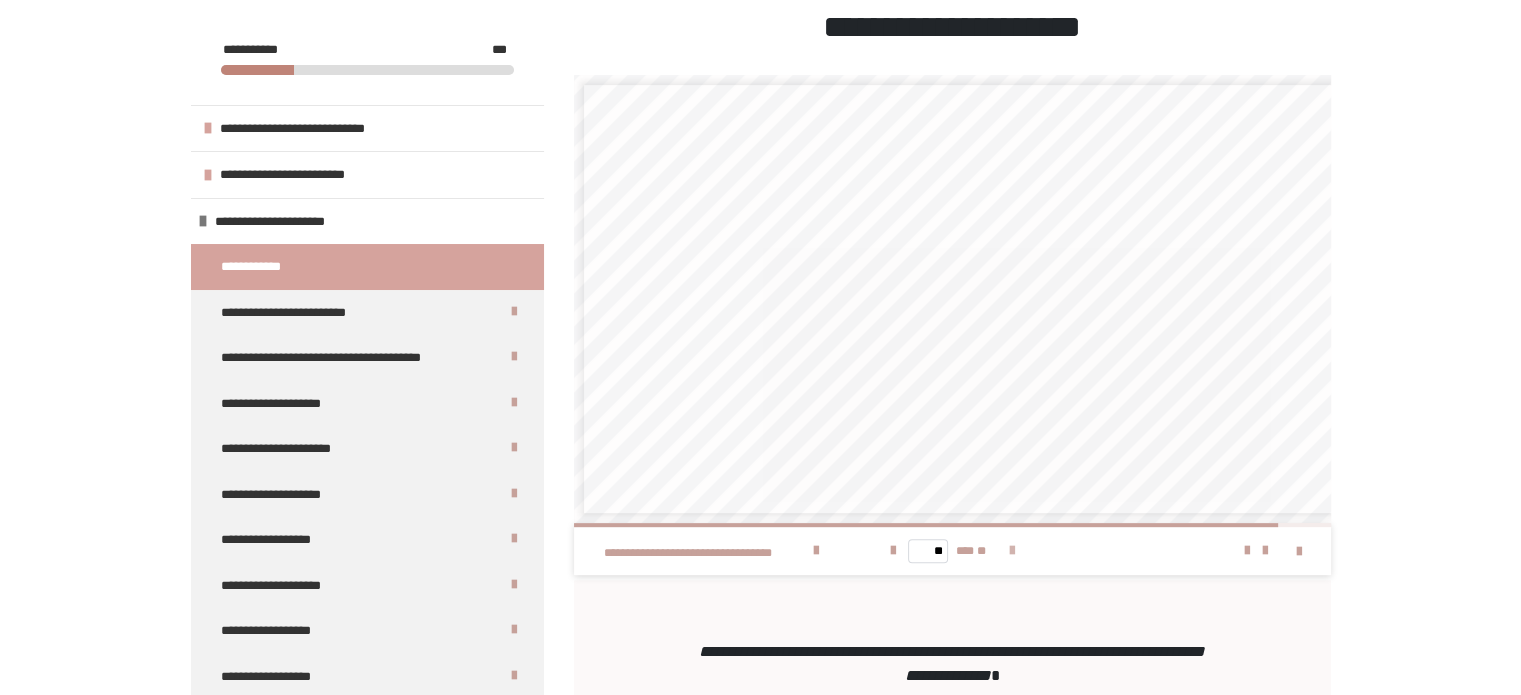 click at bounding box center (1012, 551) 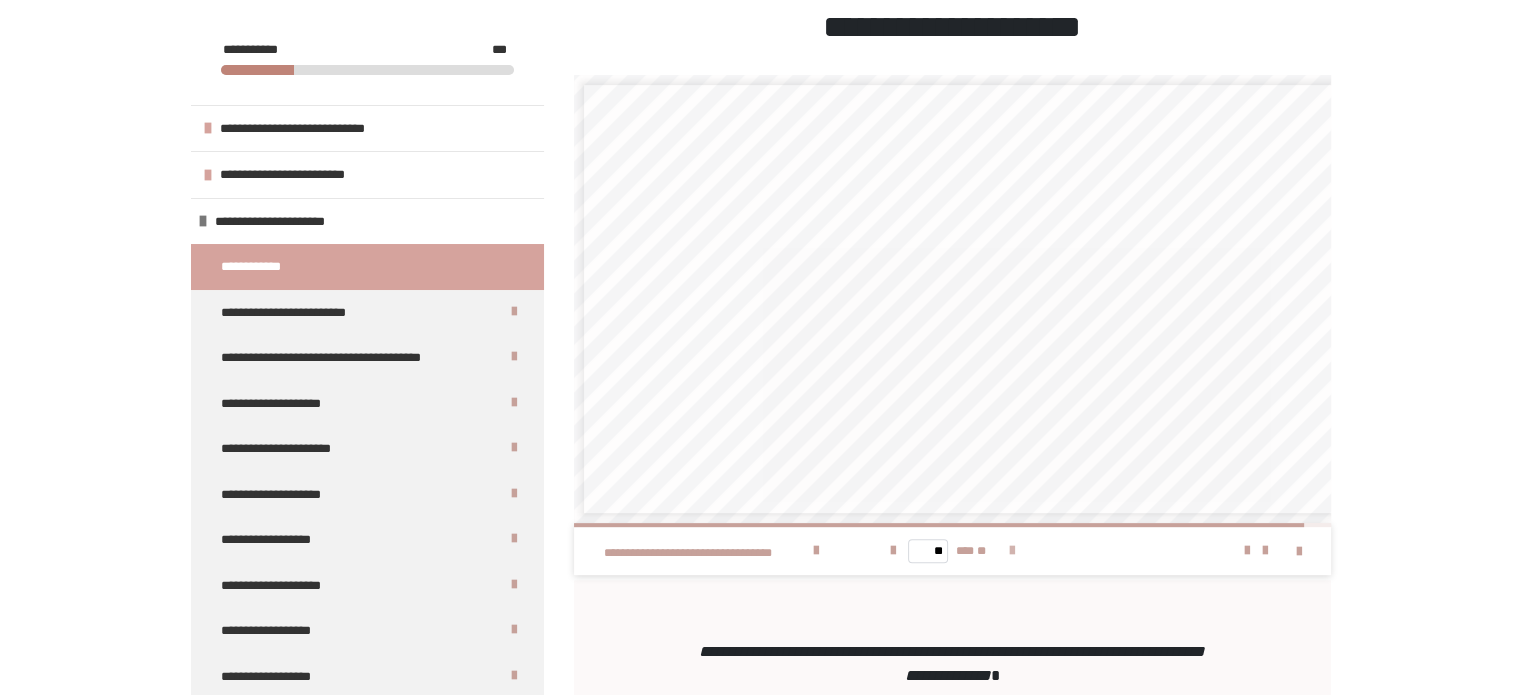 click at bounding box center (1012, 551) 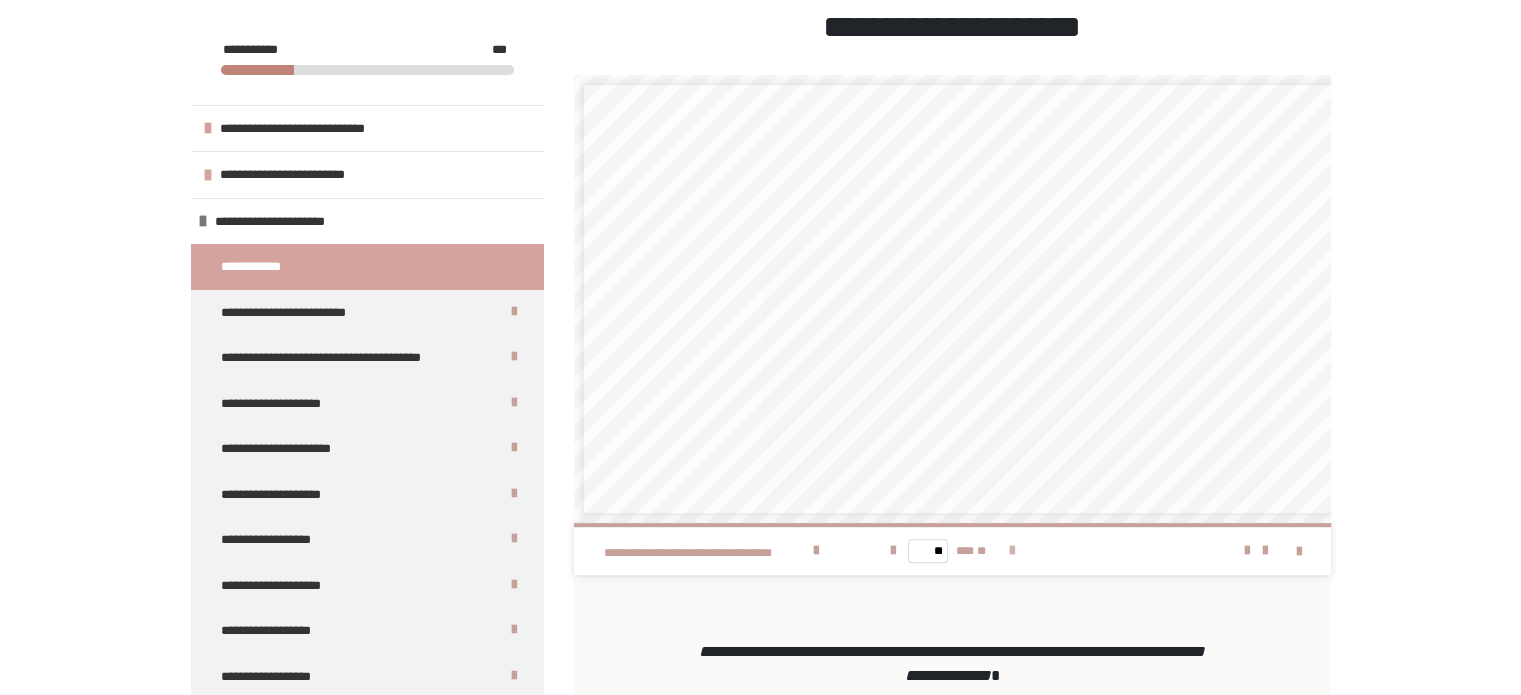 click on "** *** **" at bounding box center [951, 551] 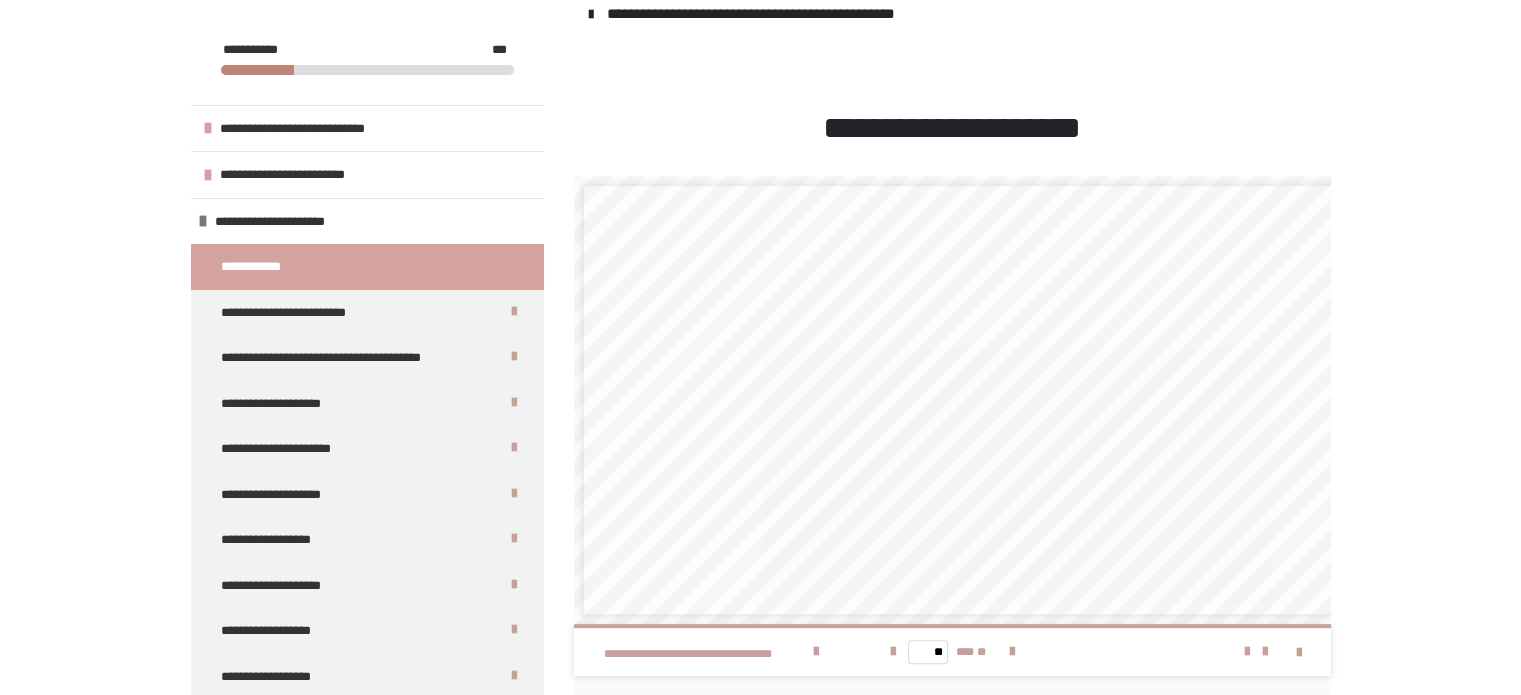 scroll, scrollTop: 664, scrollLeft: 0, axis: vertical 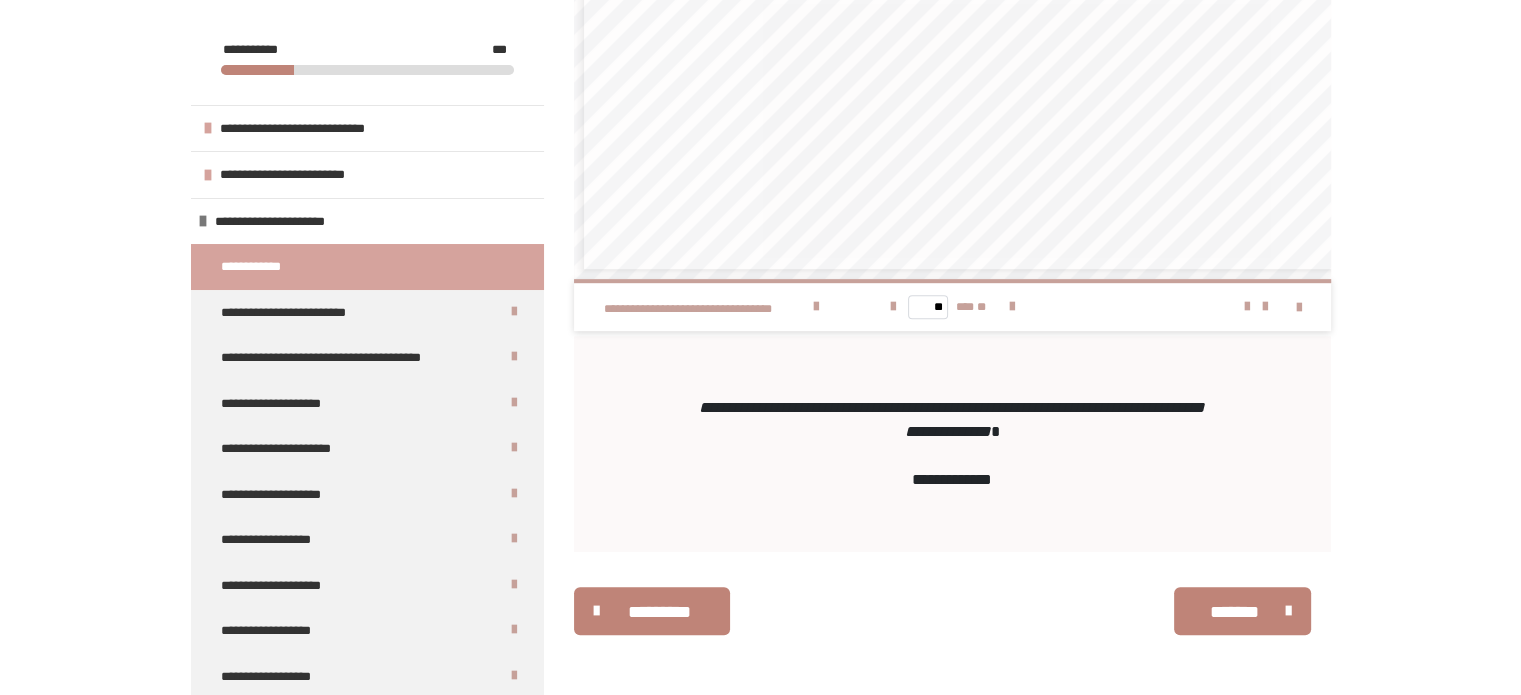 click on "********* ******** *******" at bounding box center (952, 611) 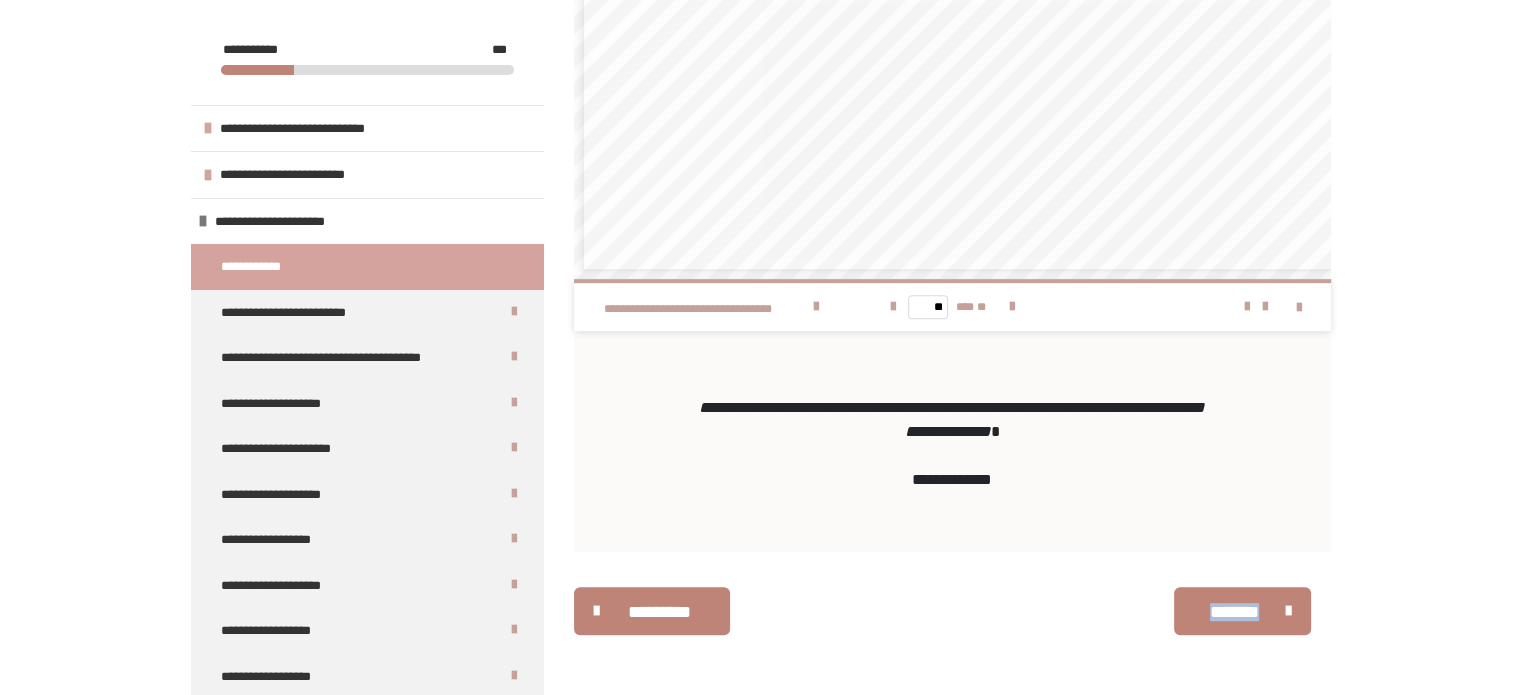 click on "********* ******** *******" at bounding box center [952, 611] 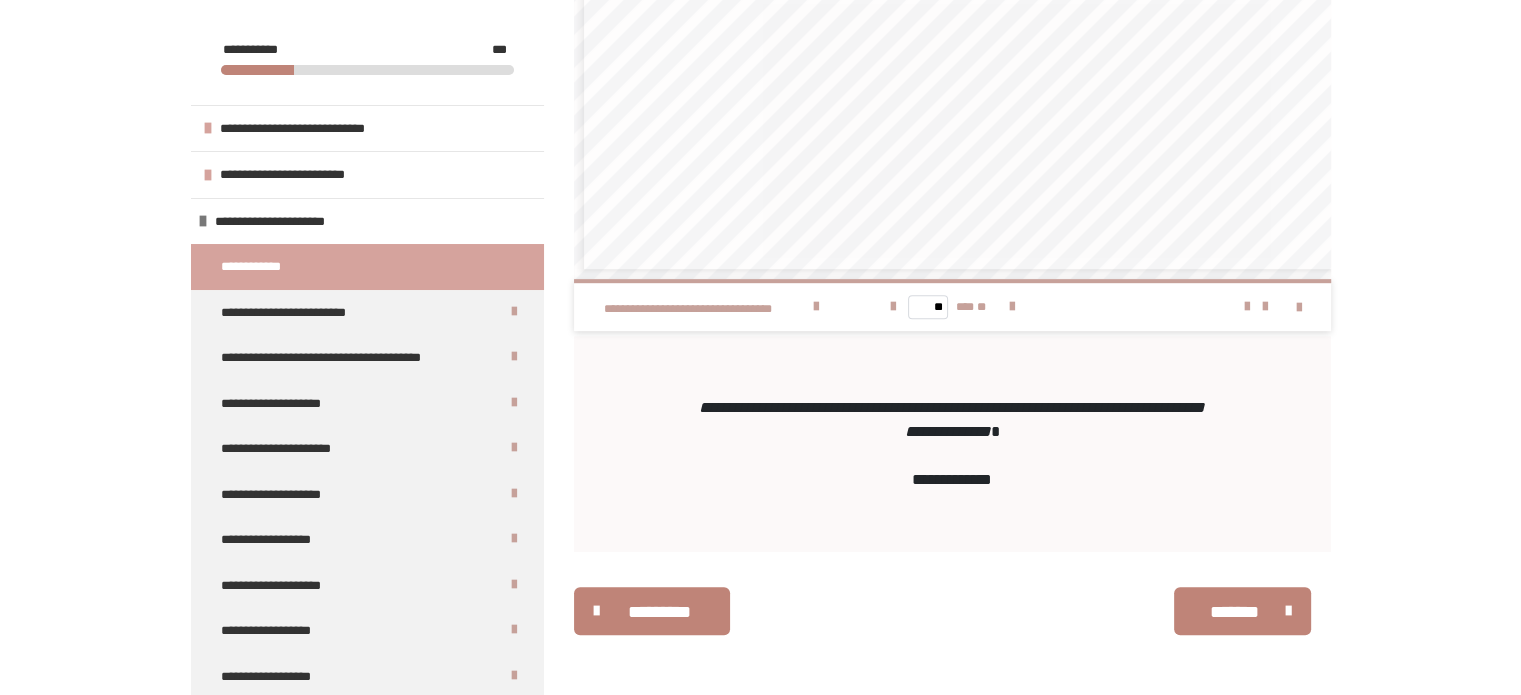 click on "** *** **" at bounding box center (951, 307) 